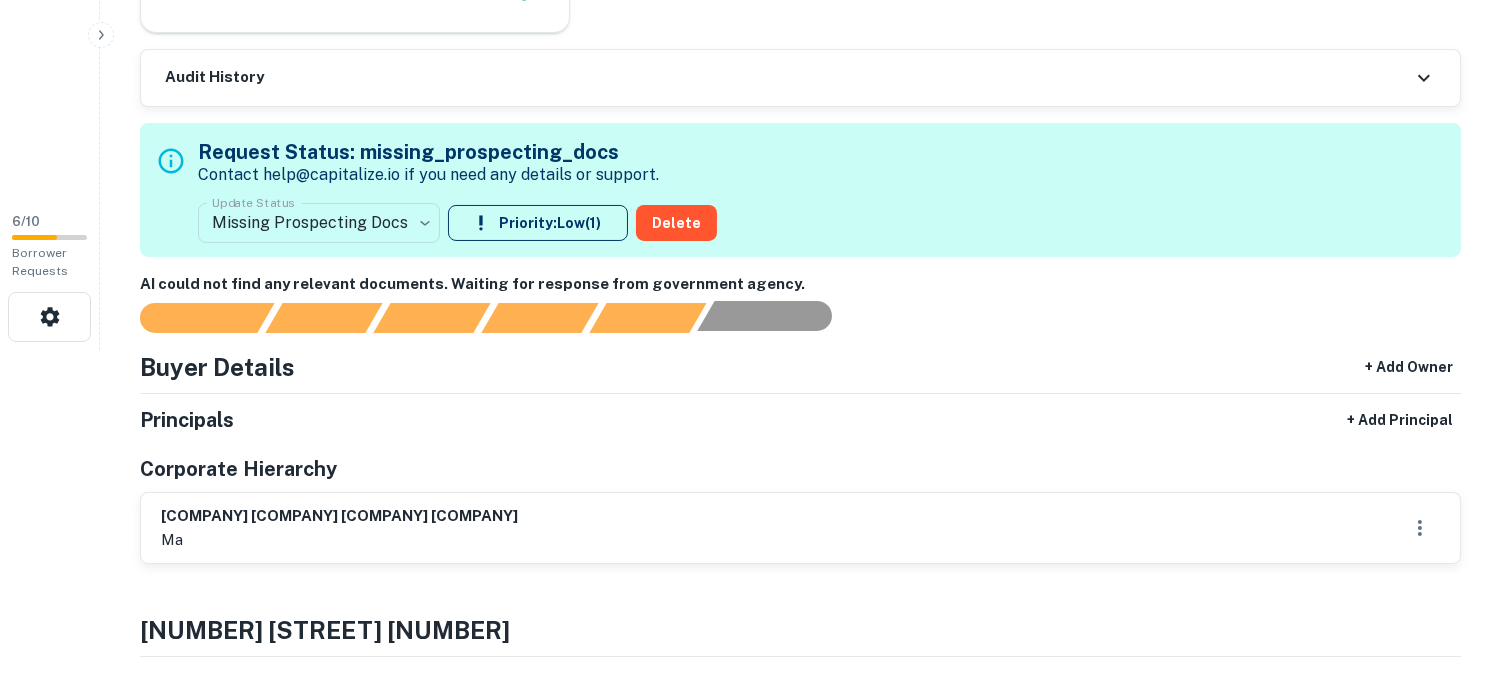 scroll, scrollTop: 333, scrollLeft: 0, axis: vertical 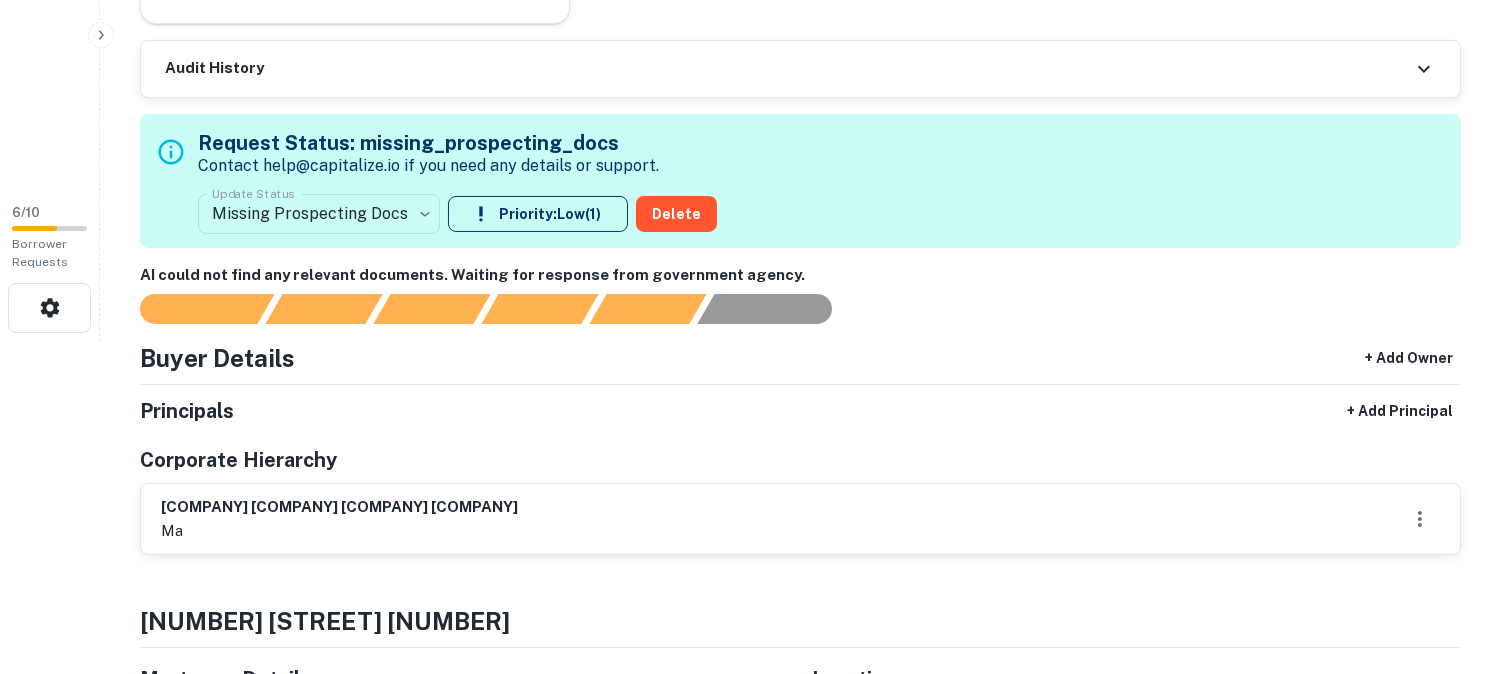 drag, startPoint x: 142, startPoint y: 123, endPoint x: 186, endPoint y: 142, distance: 47.92703 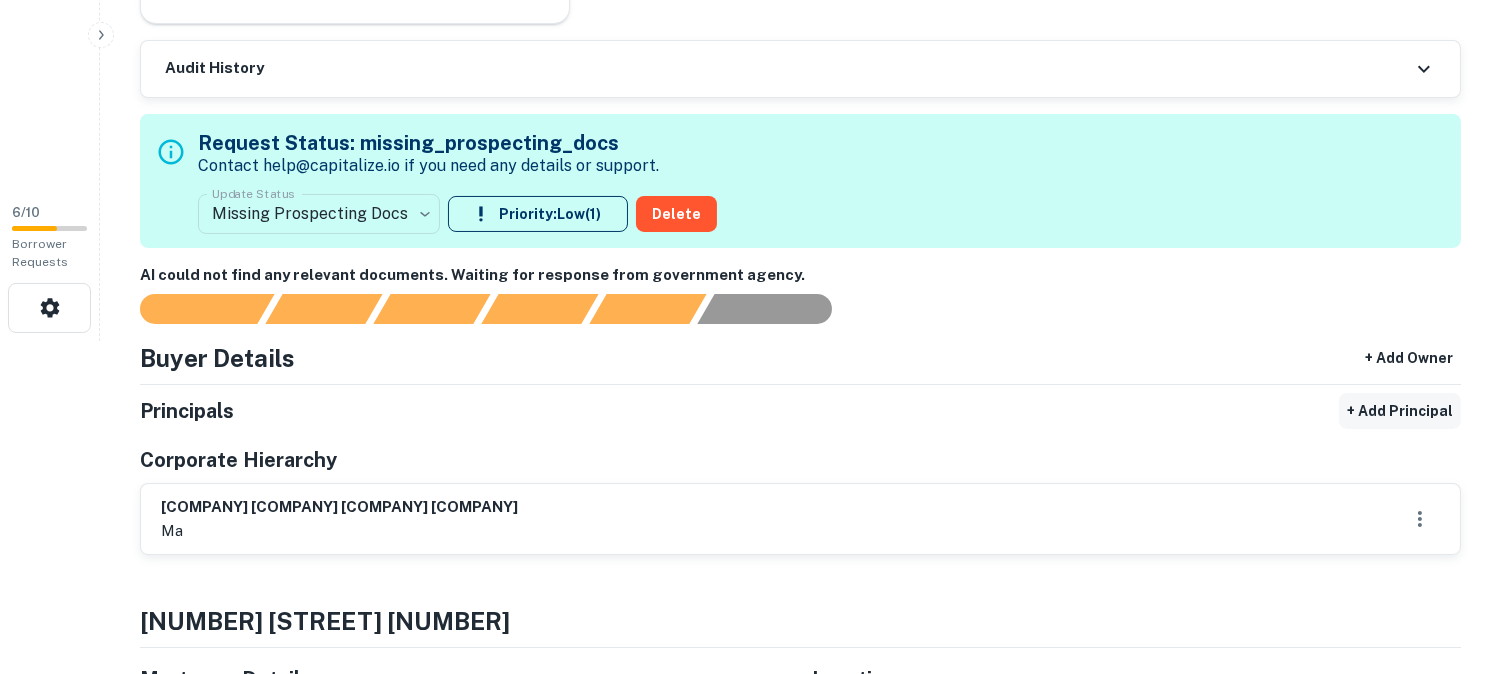 click on "+ Add Principal" at bounding box center [1400, 411] 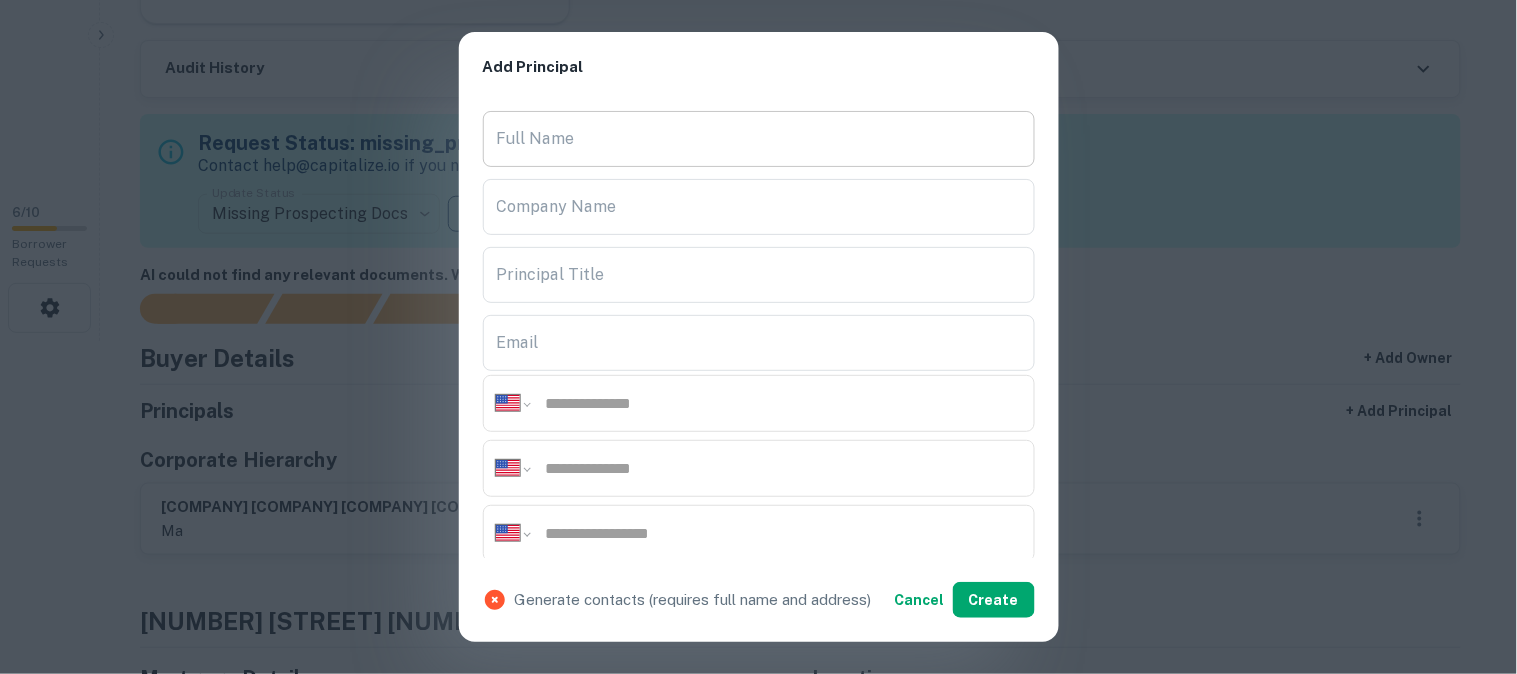click on "Full Name" at bounding box center (759, 139) 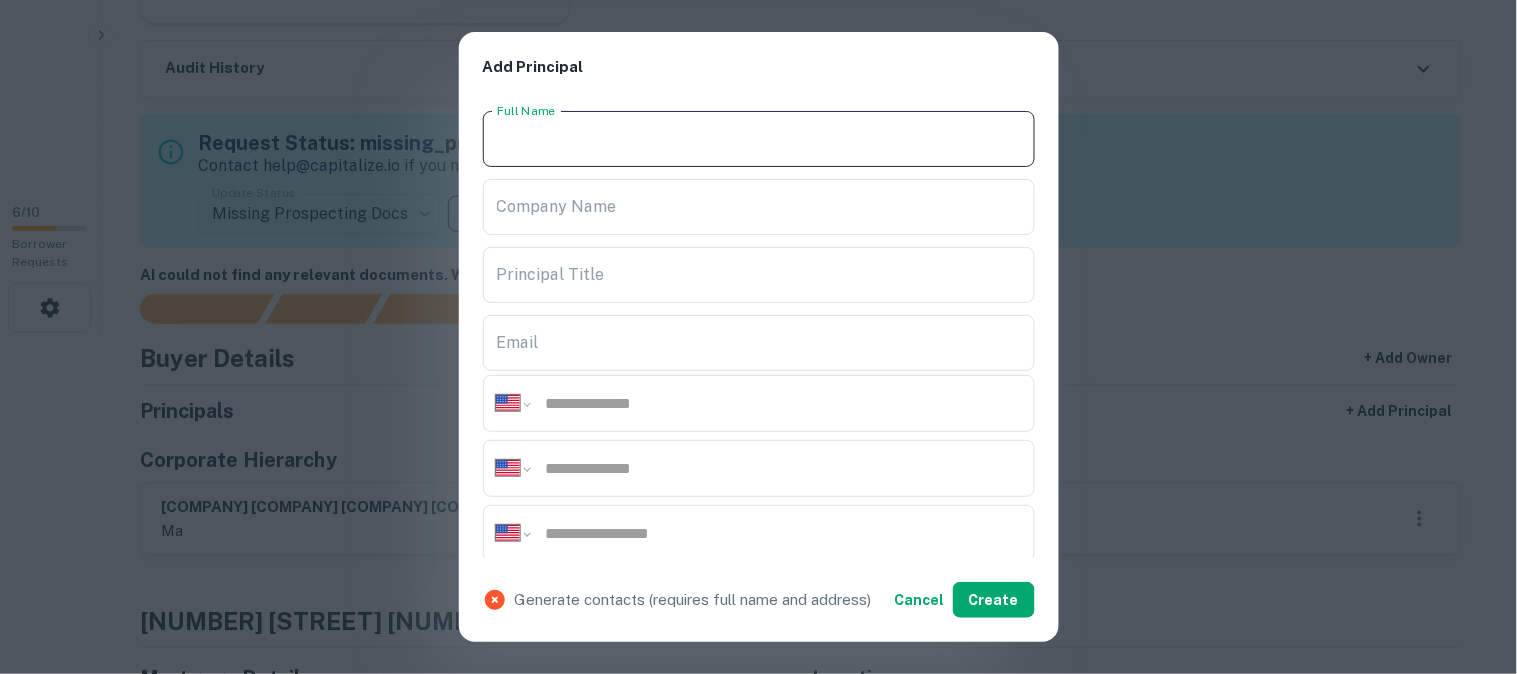 paste on "**********" 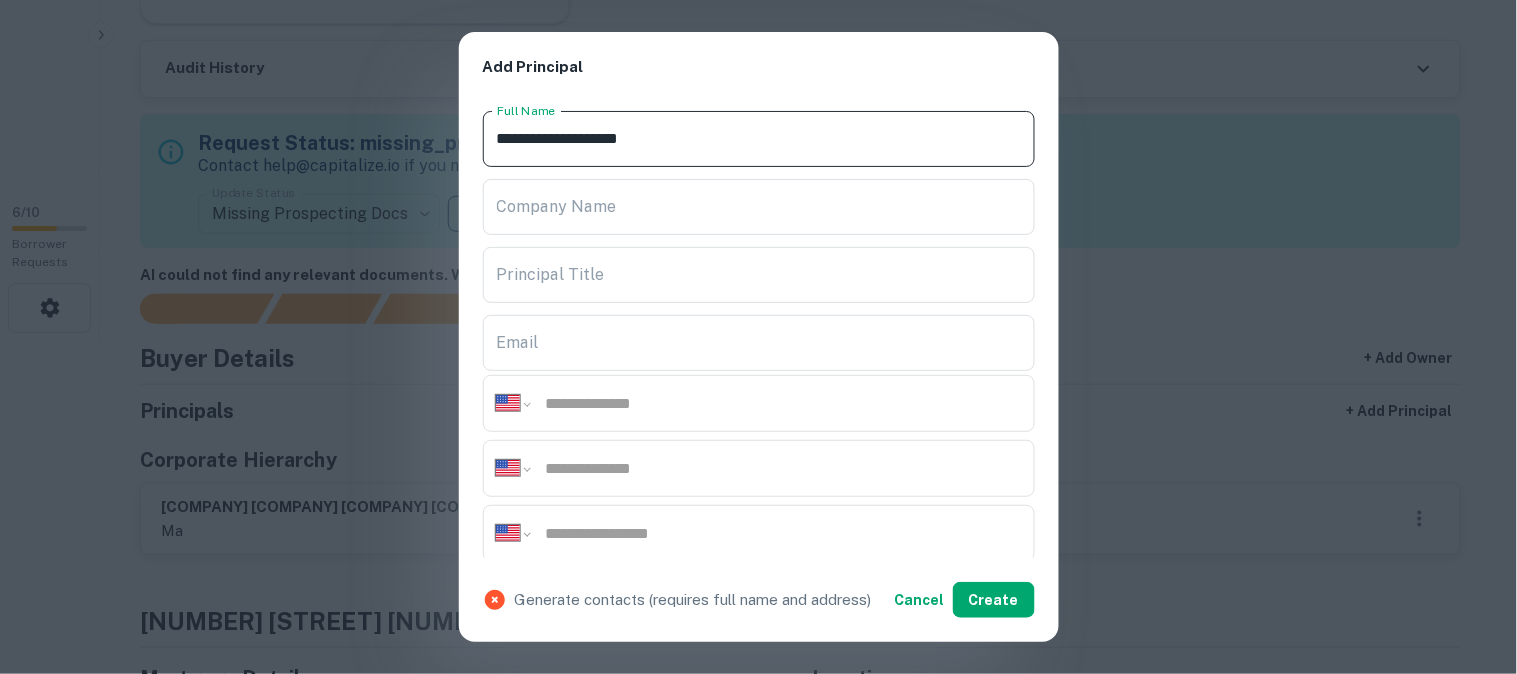 type on "**********" 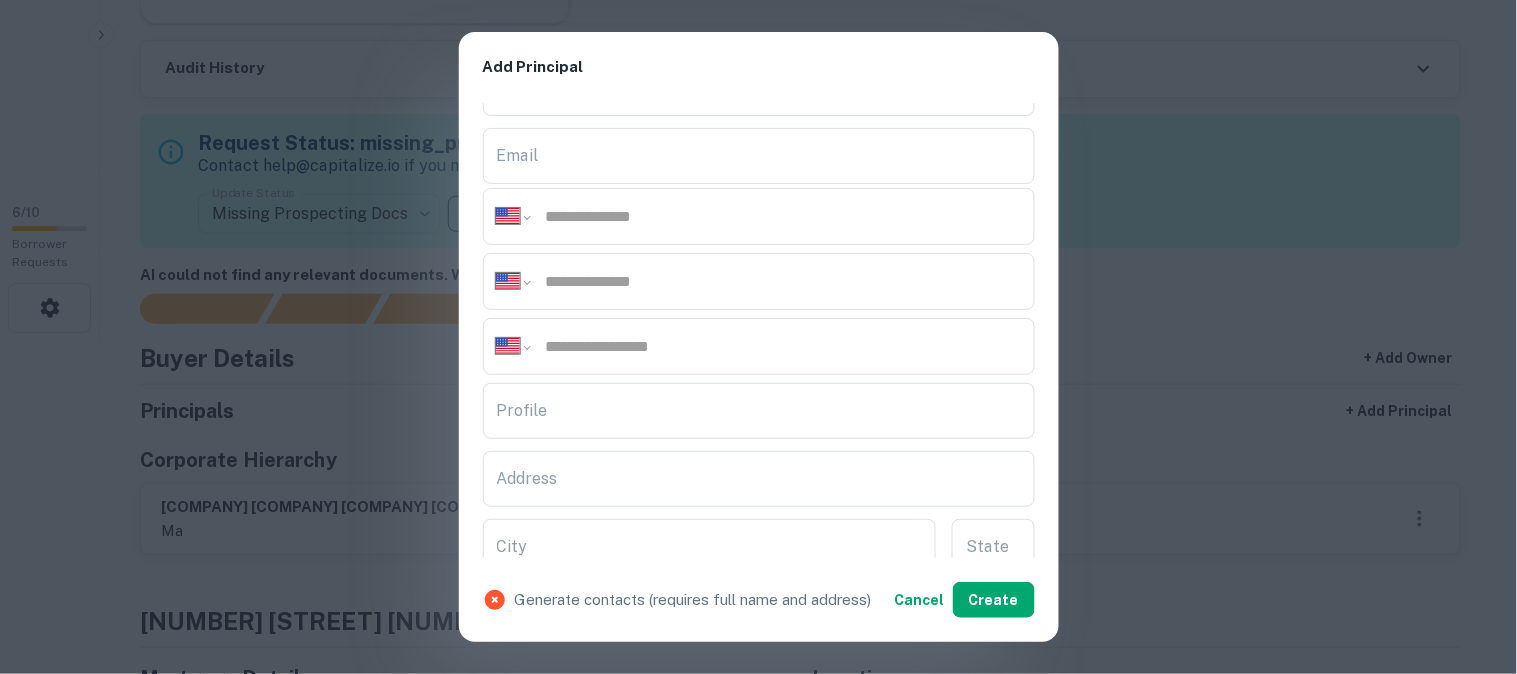 scroll, scrollTop: 222, scrollLeft: 0, axis: vertical 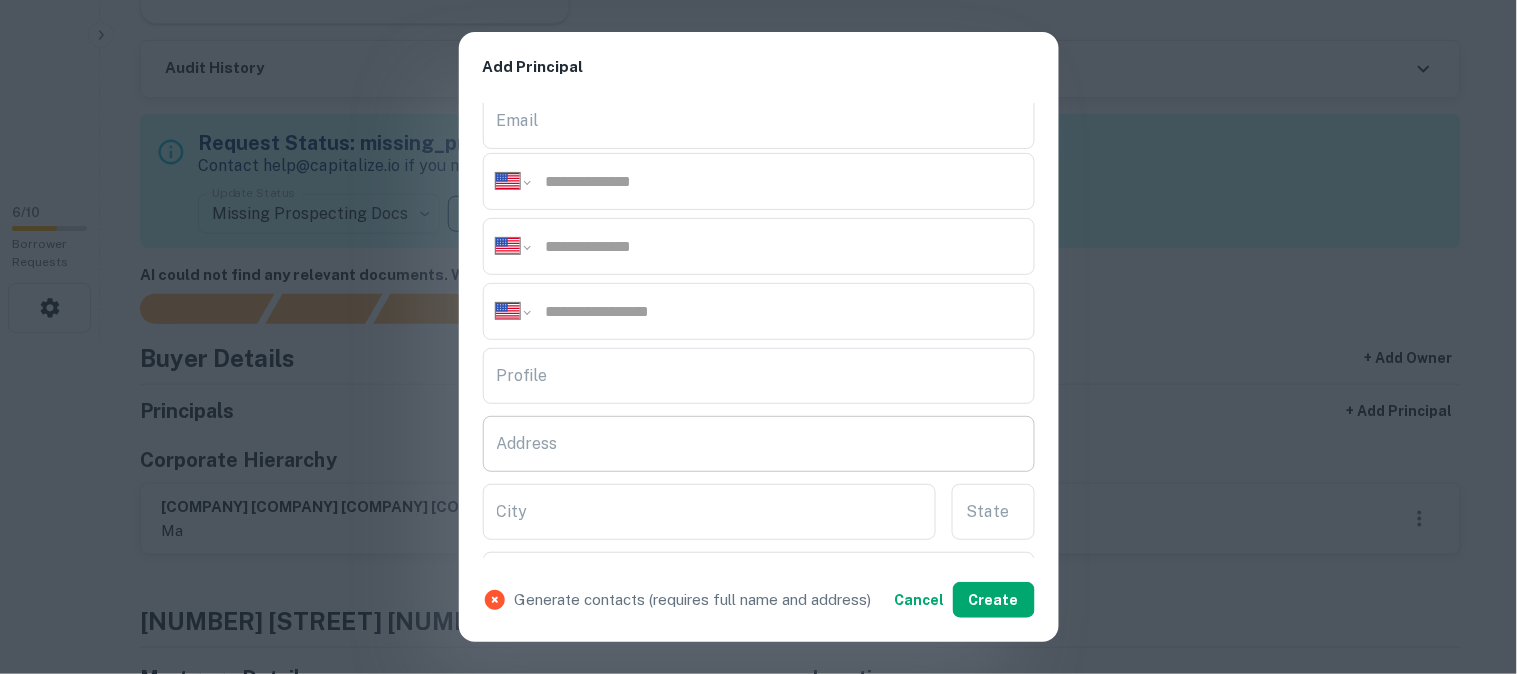 click on "Address" at bounding box center [759, 444] 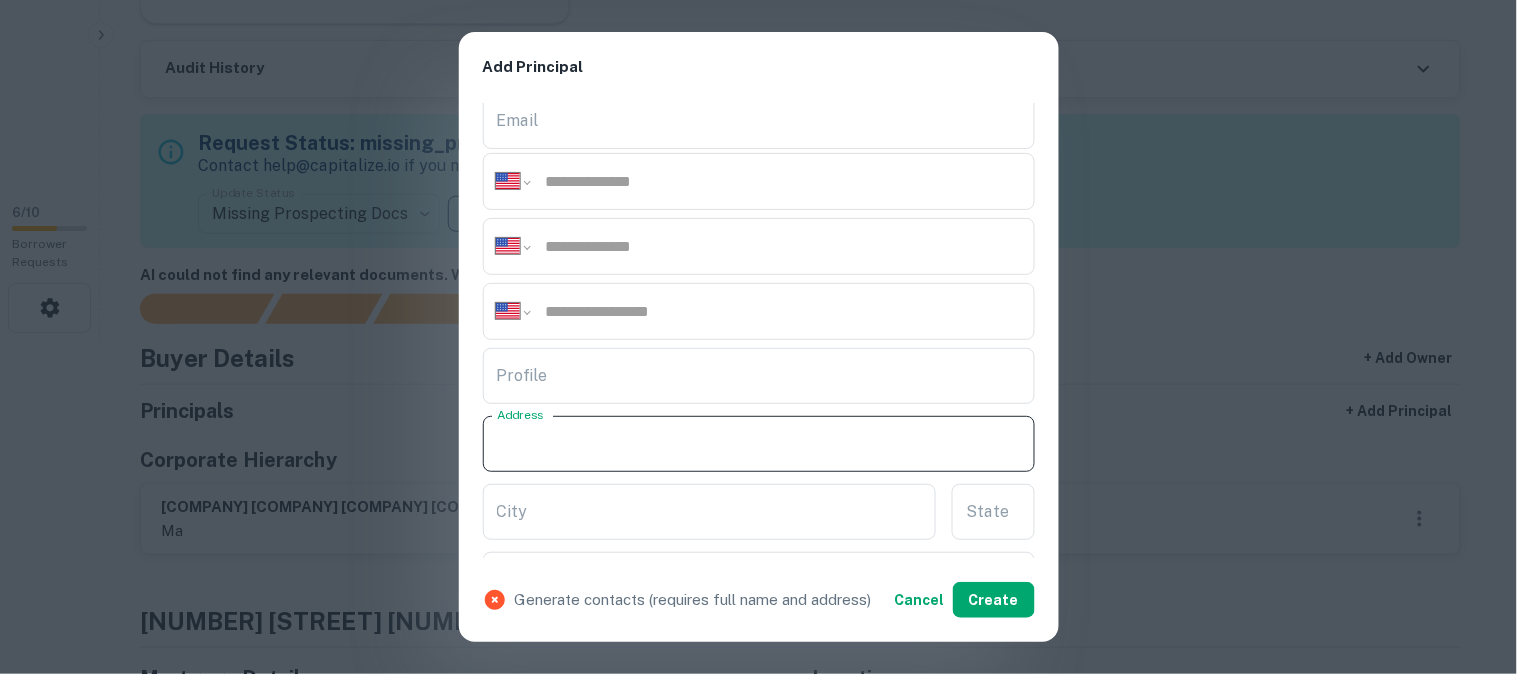 paste on "**********" 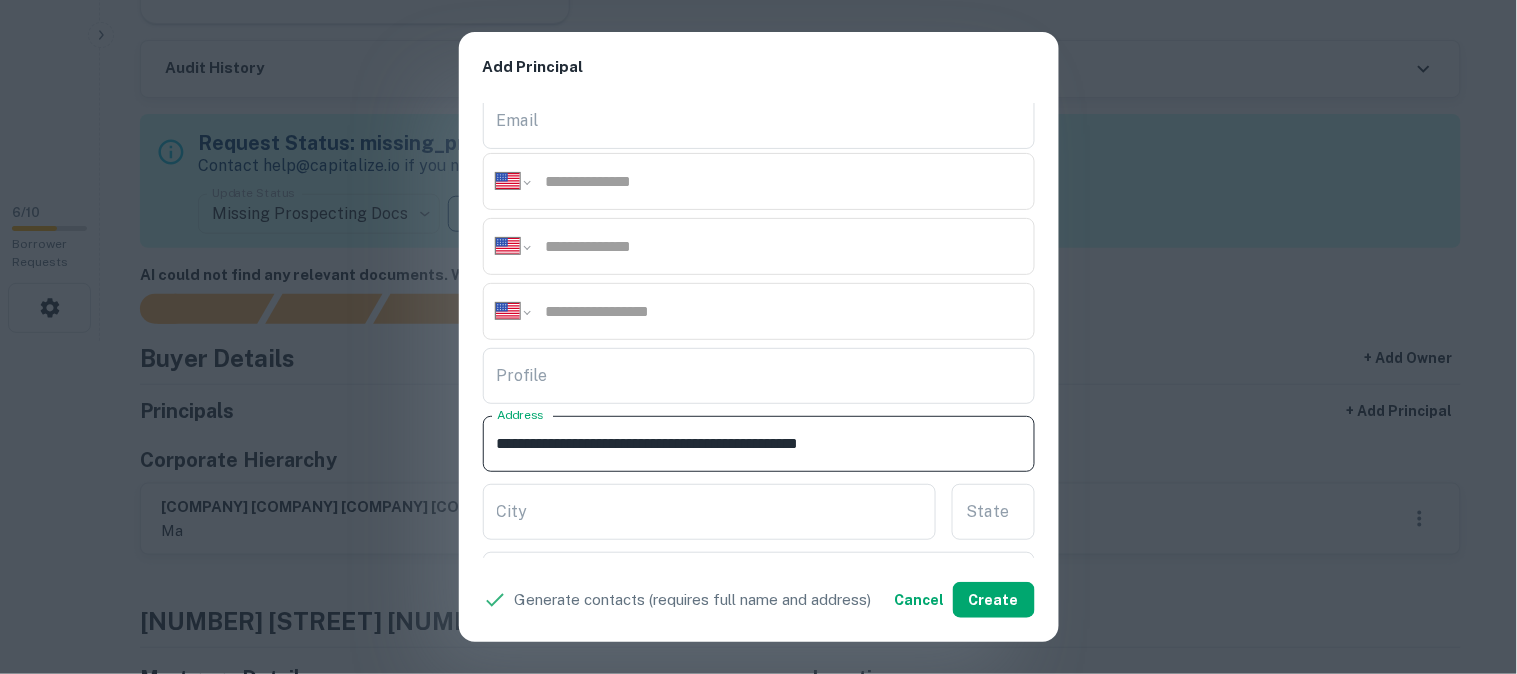 click on "**********" at bounding box center [759, 444] 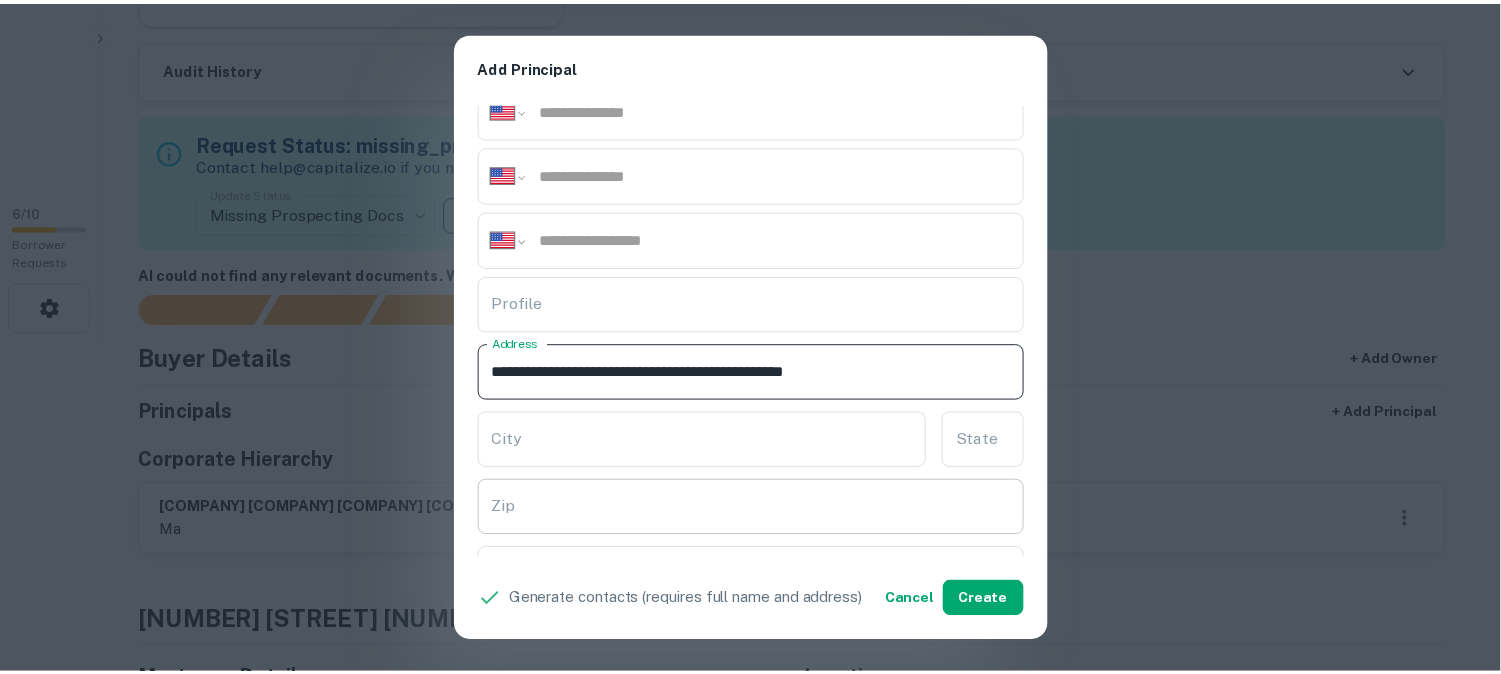 scroll, scrollTop: 333, scrollLeft: 0, axis: vertical 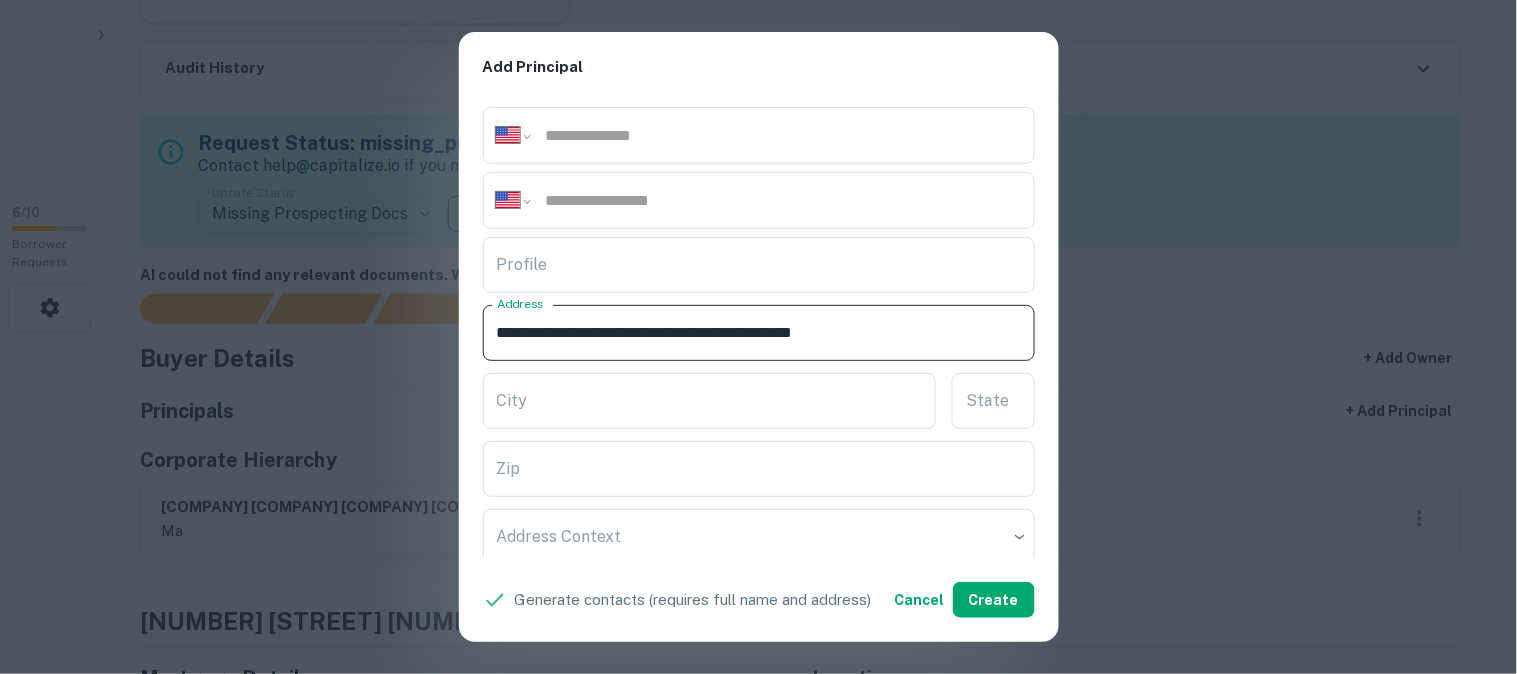 drag, startPoint x: 954, startPoint y: 331, endPoint x: 1000, endPoint y: 330, distance: 46.010868 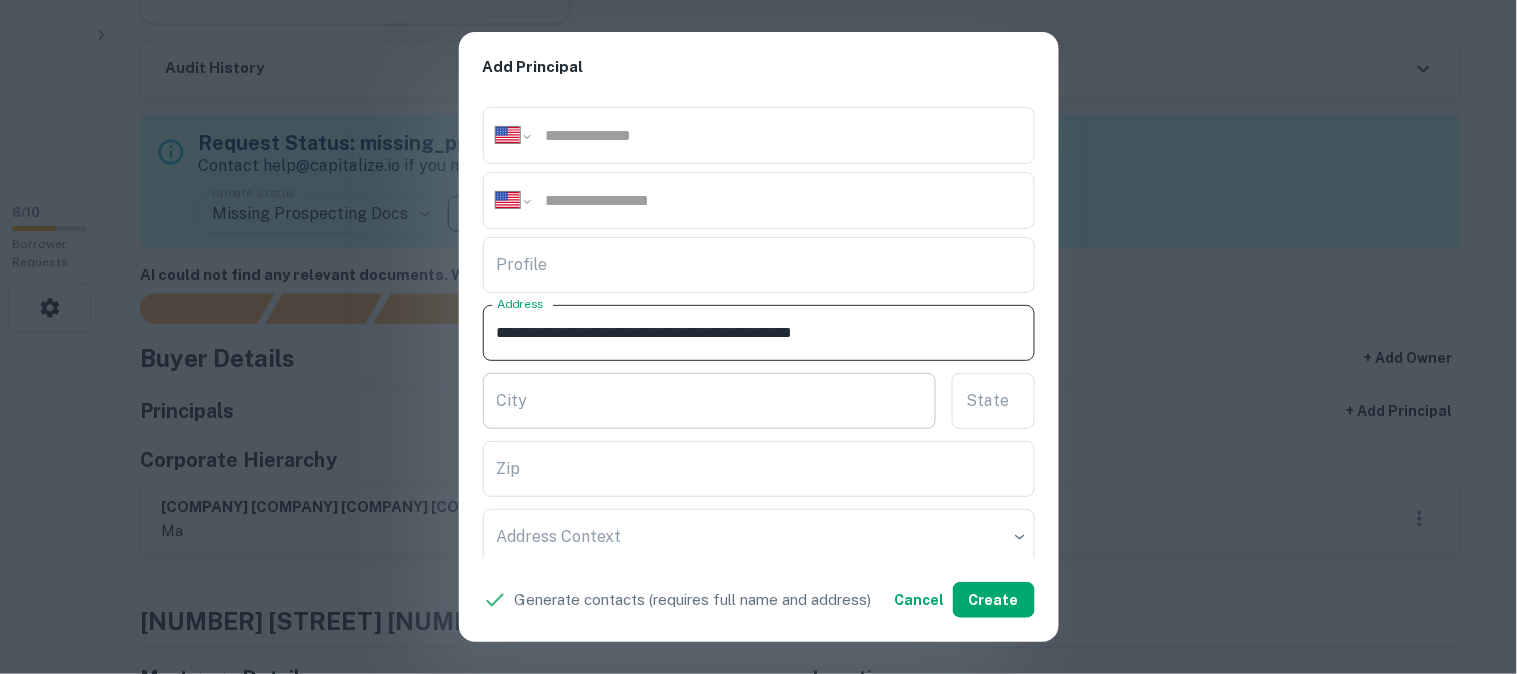 click on "City" at bounding box center (710, 401) 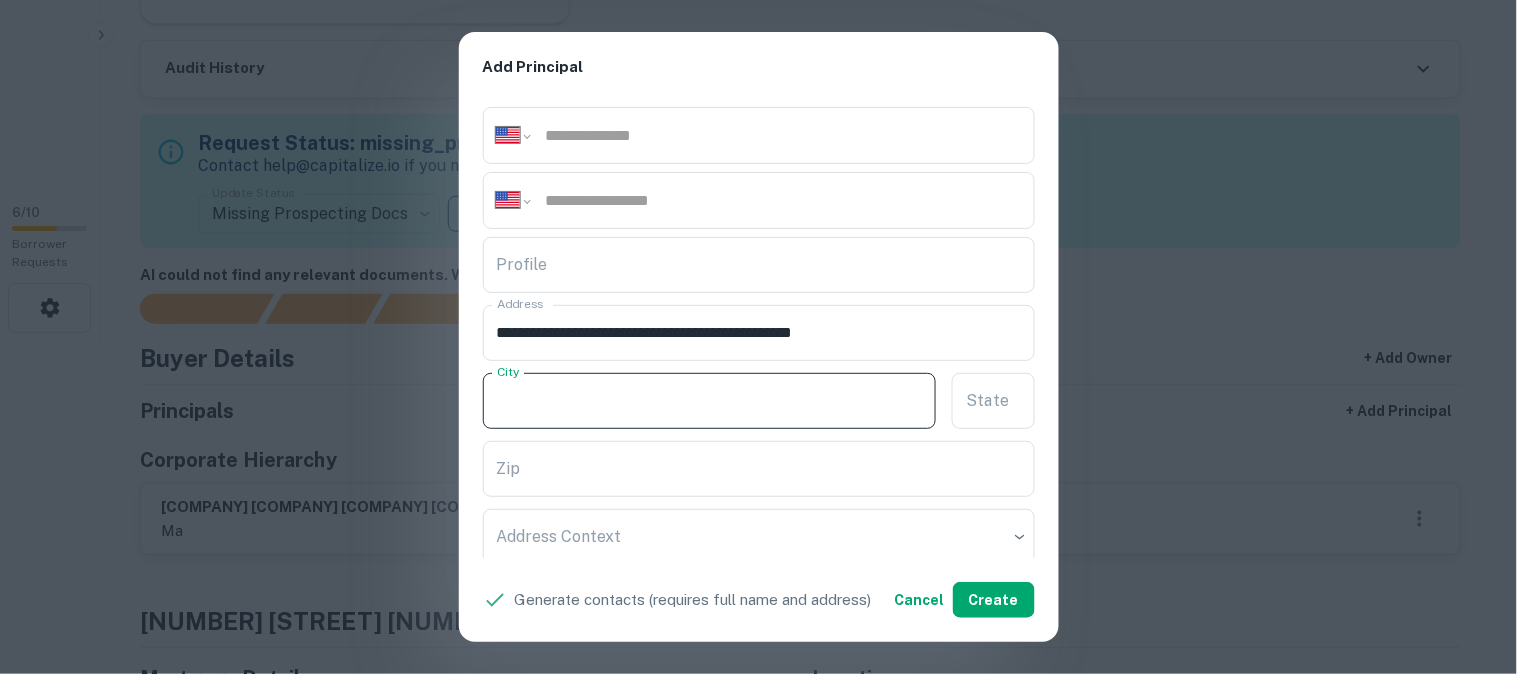 paste on "**********" 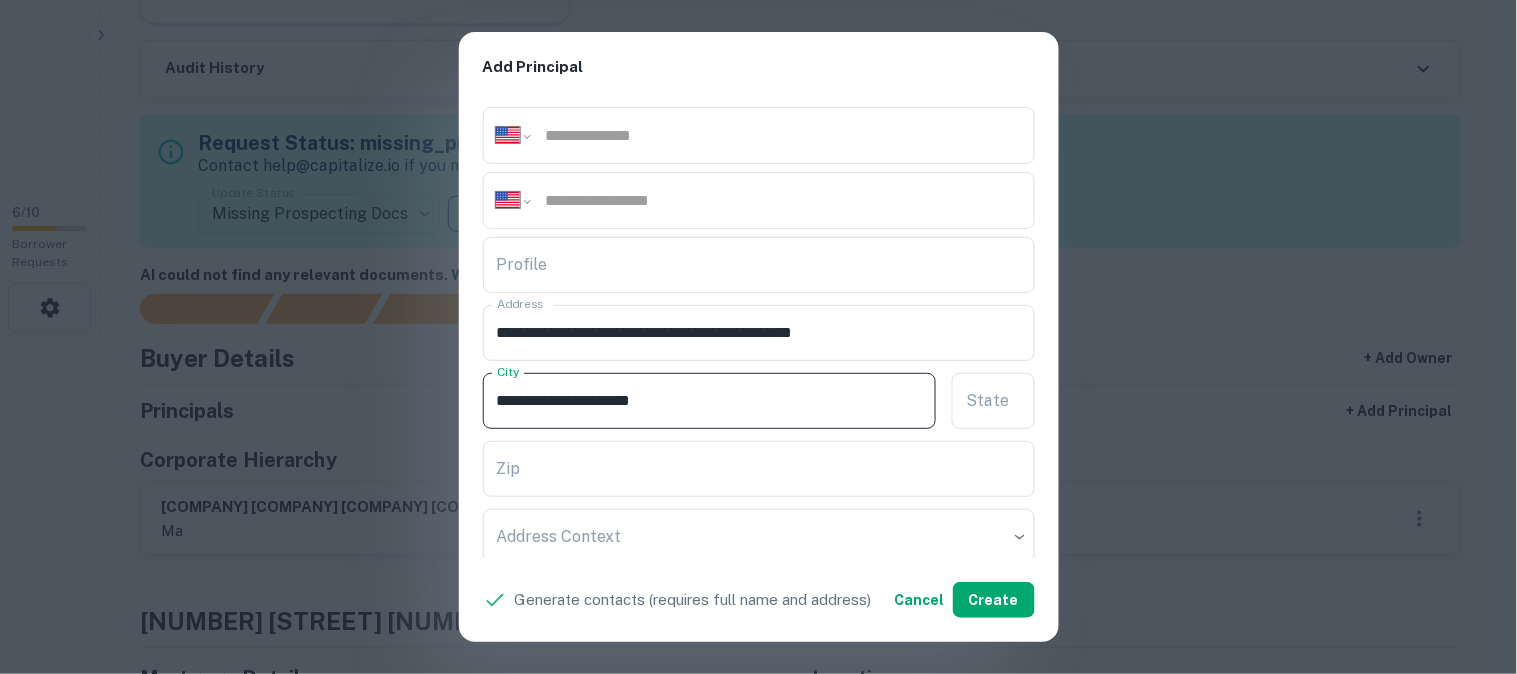 click on "**********" at bounding box center [710, 401] 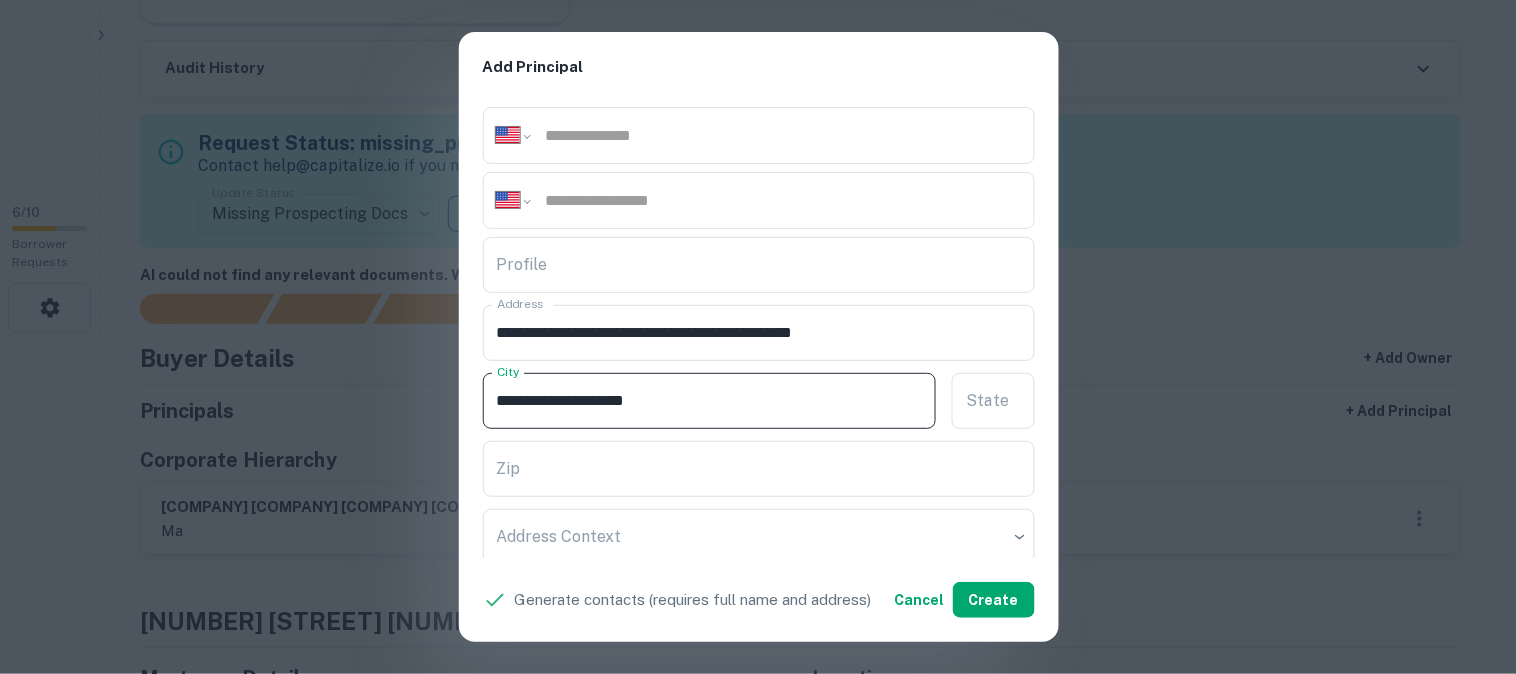 click on "**********" at bounding box center [710, 401] 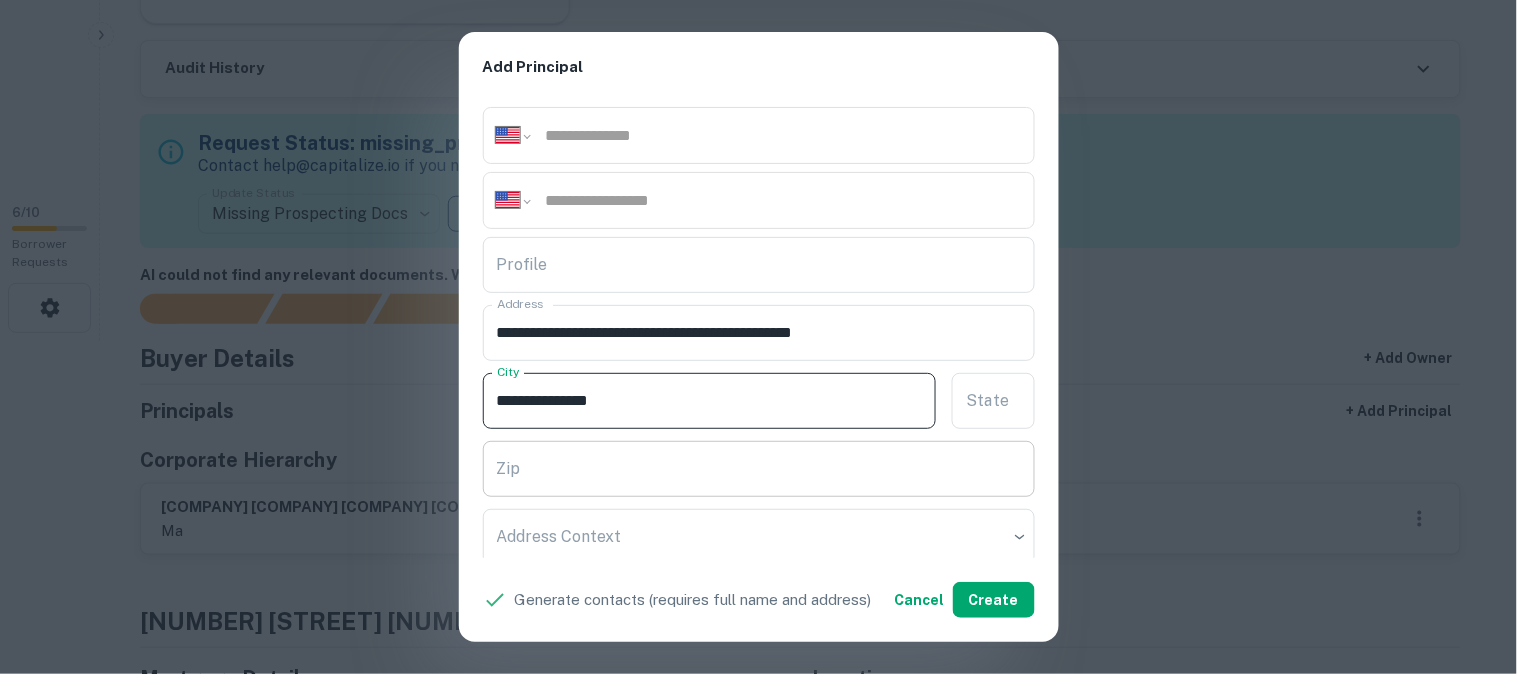 type on "**********" 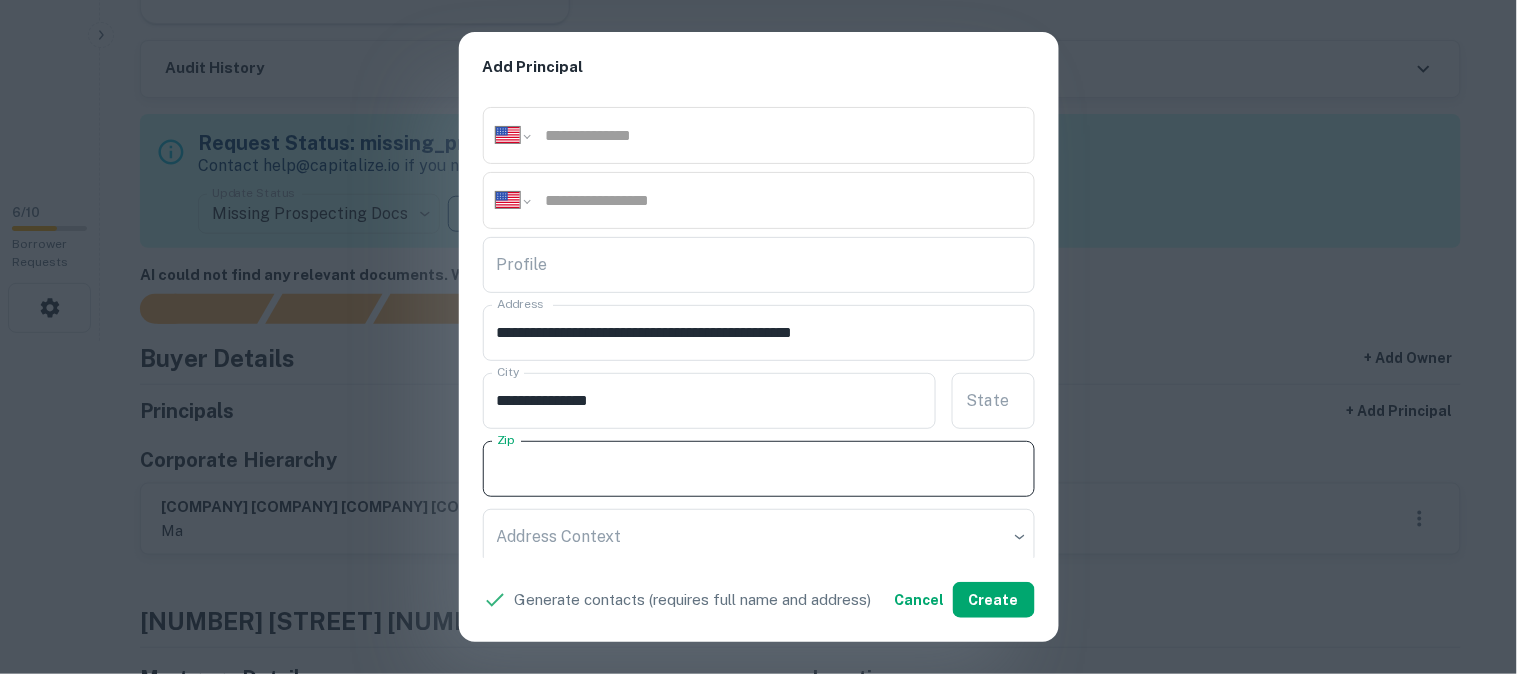 paste on "*****" 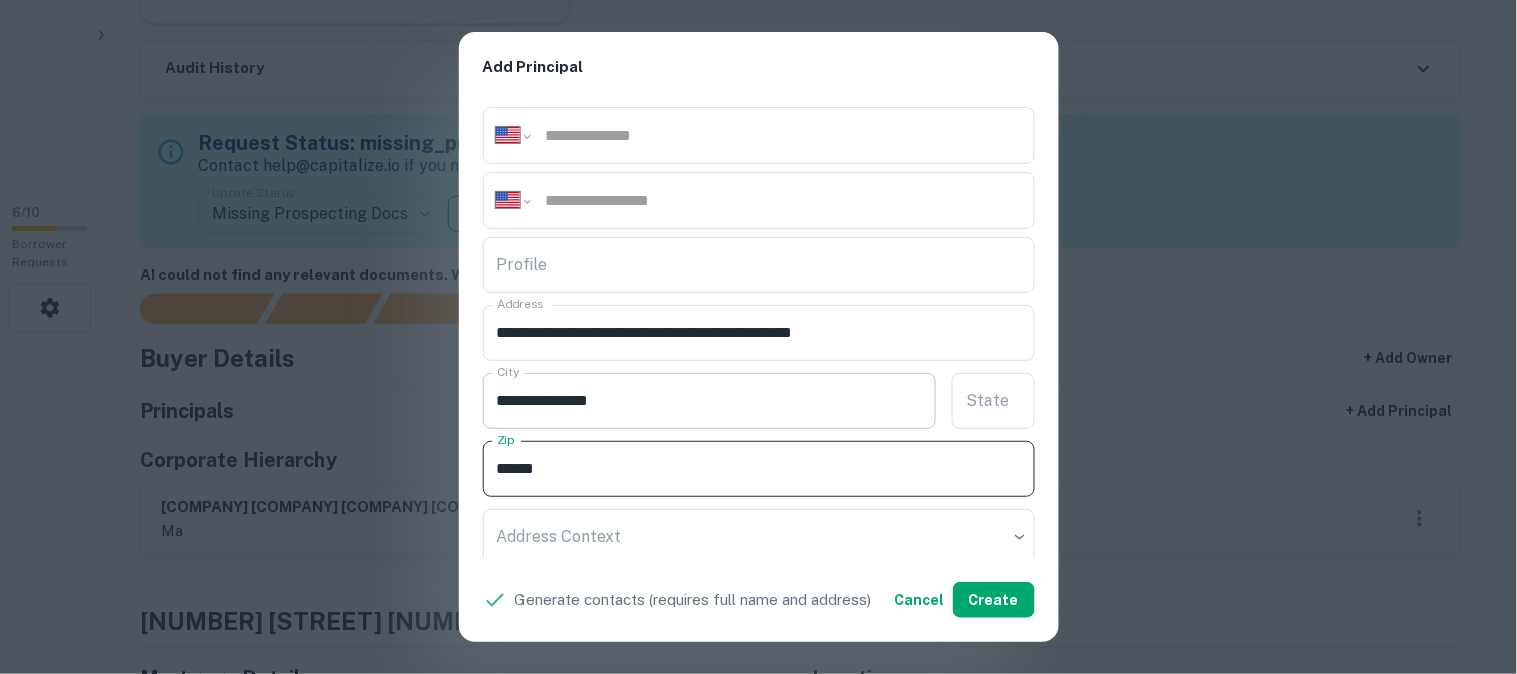 type on "*****" 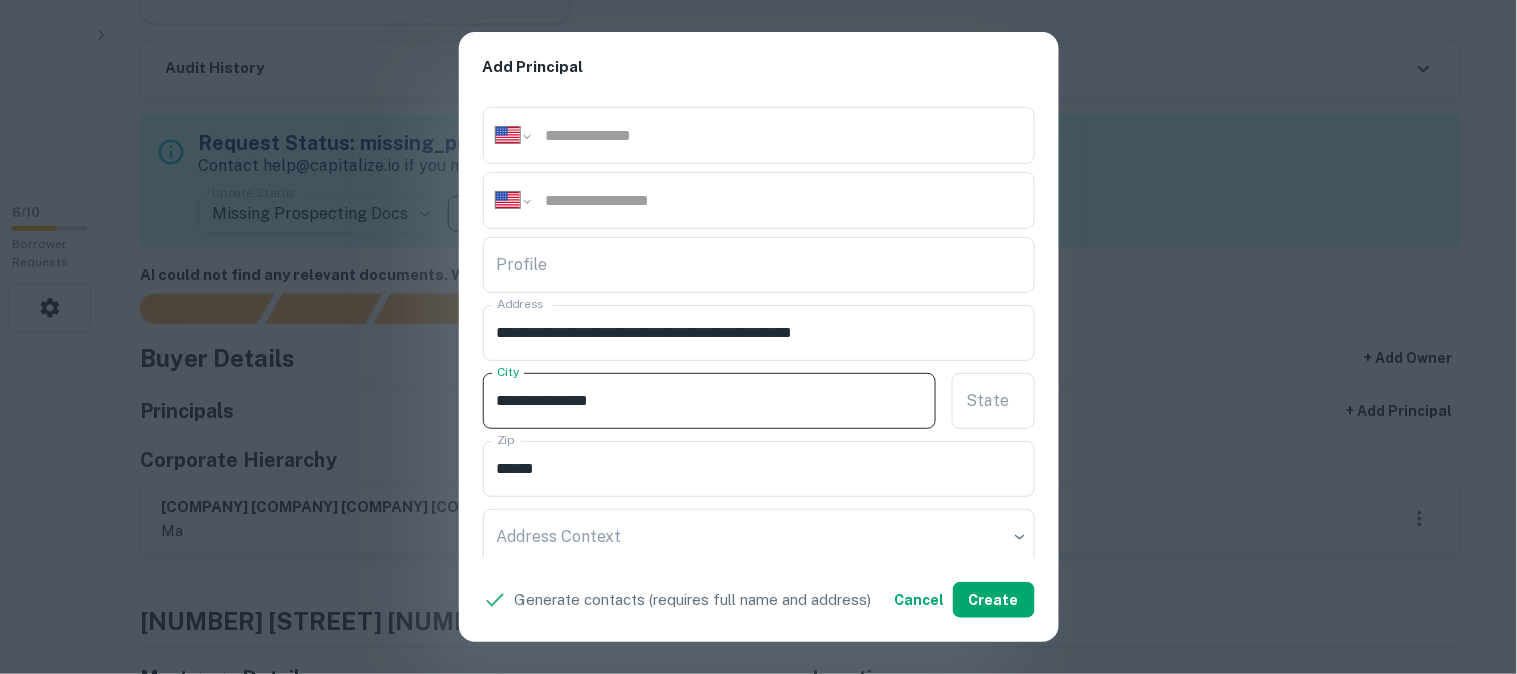 drag, startPoint x: 574, startPoint y: 402, endPoint x: 668, endPoint y: 413, distance: 94.641426 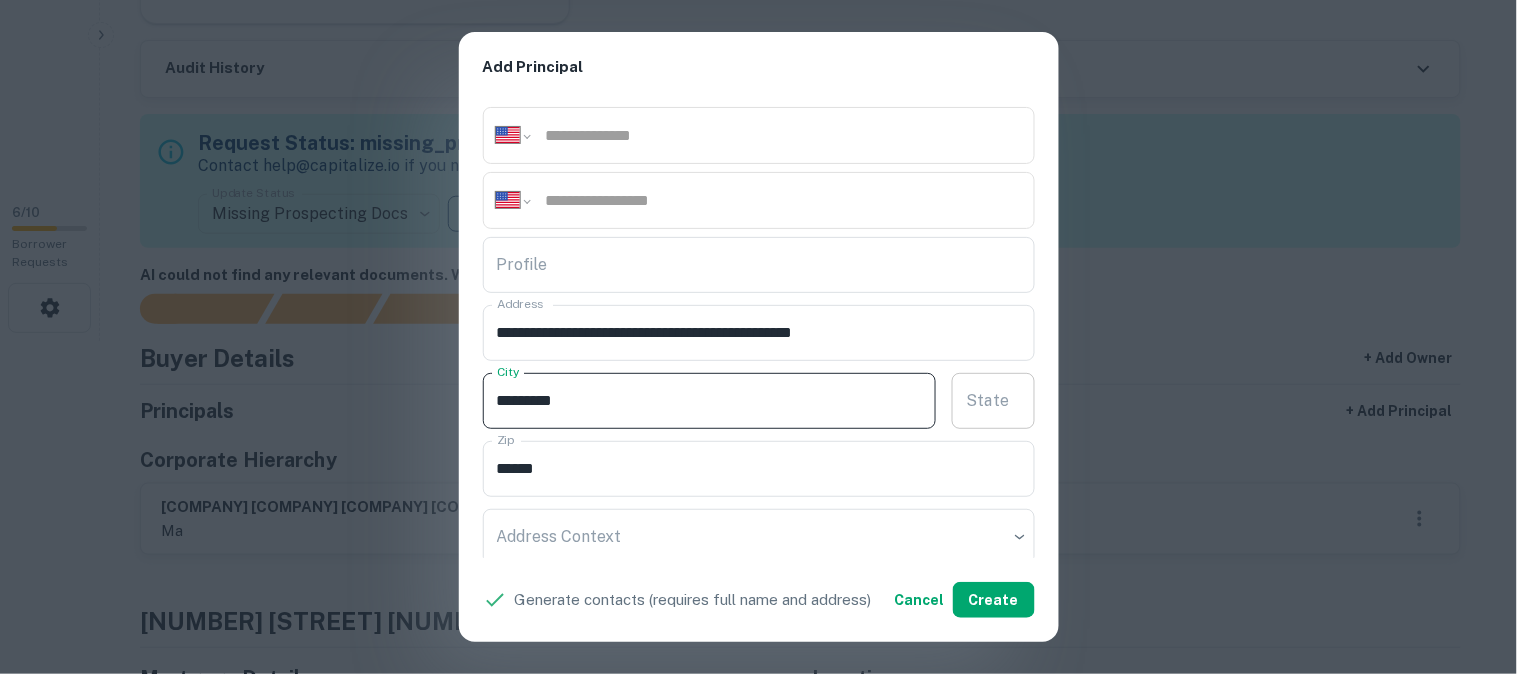 type on "*******" 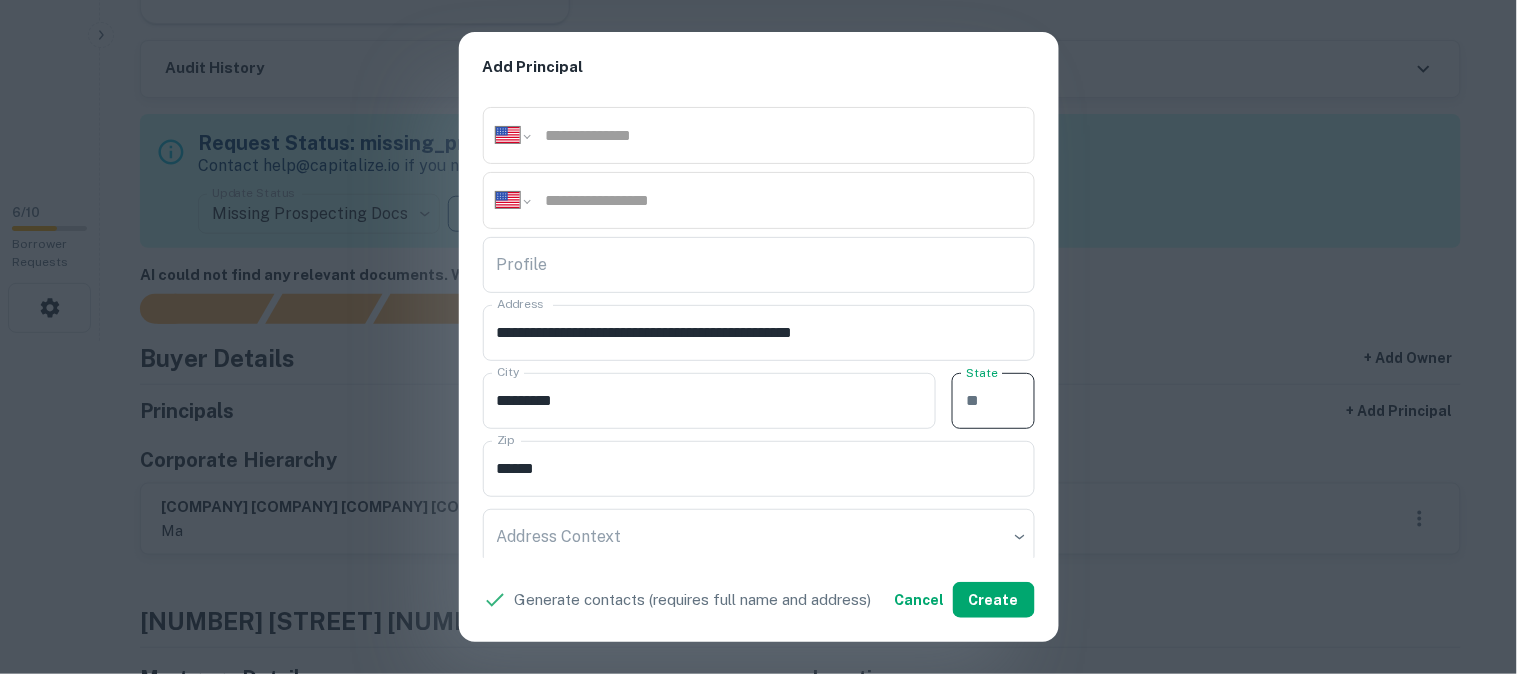 click on "State" at bounding box center [993, 401] 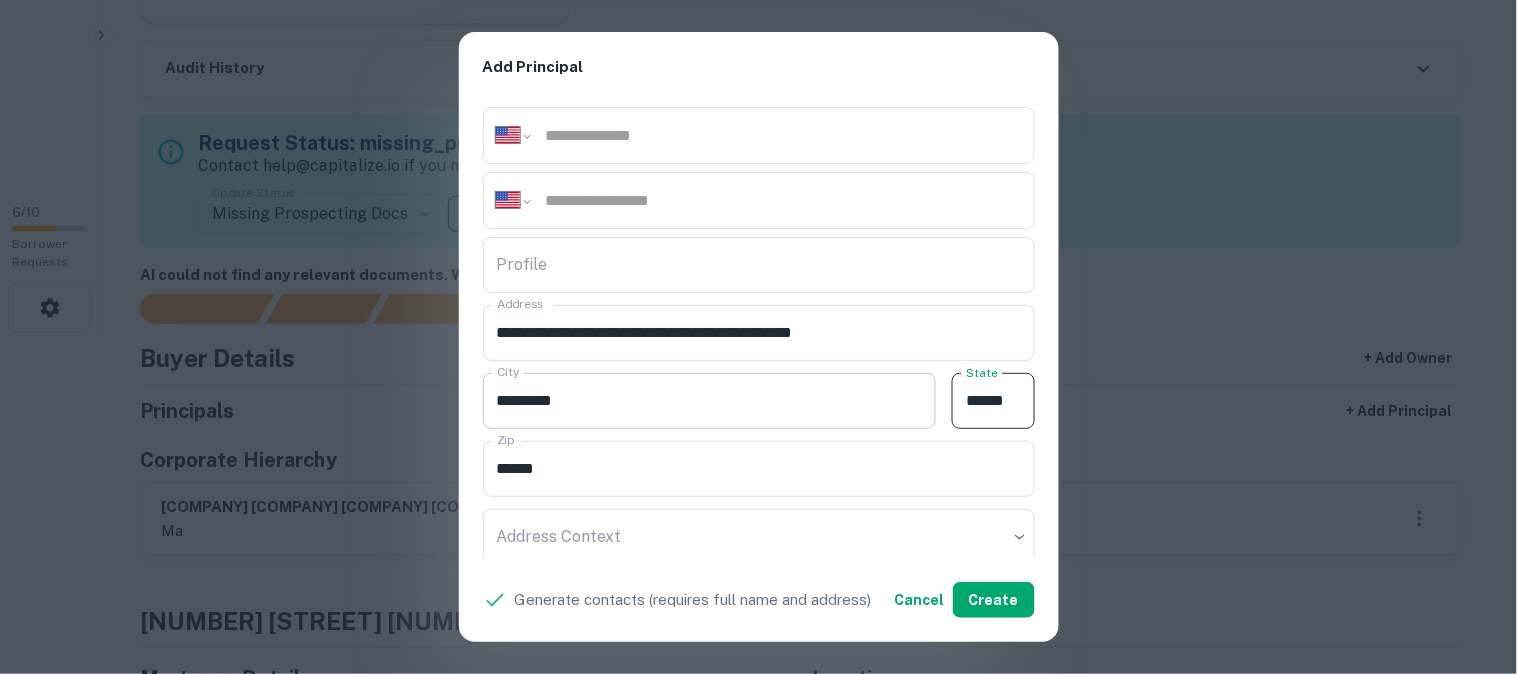 type on "**" 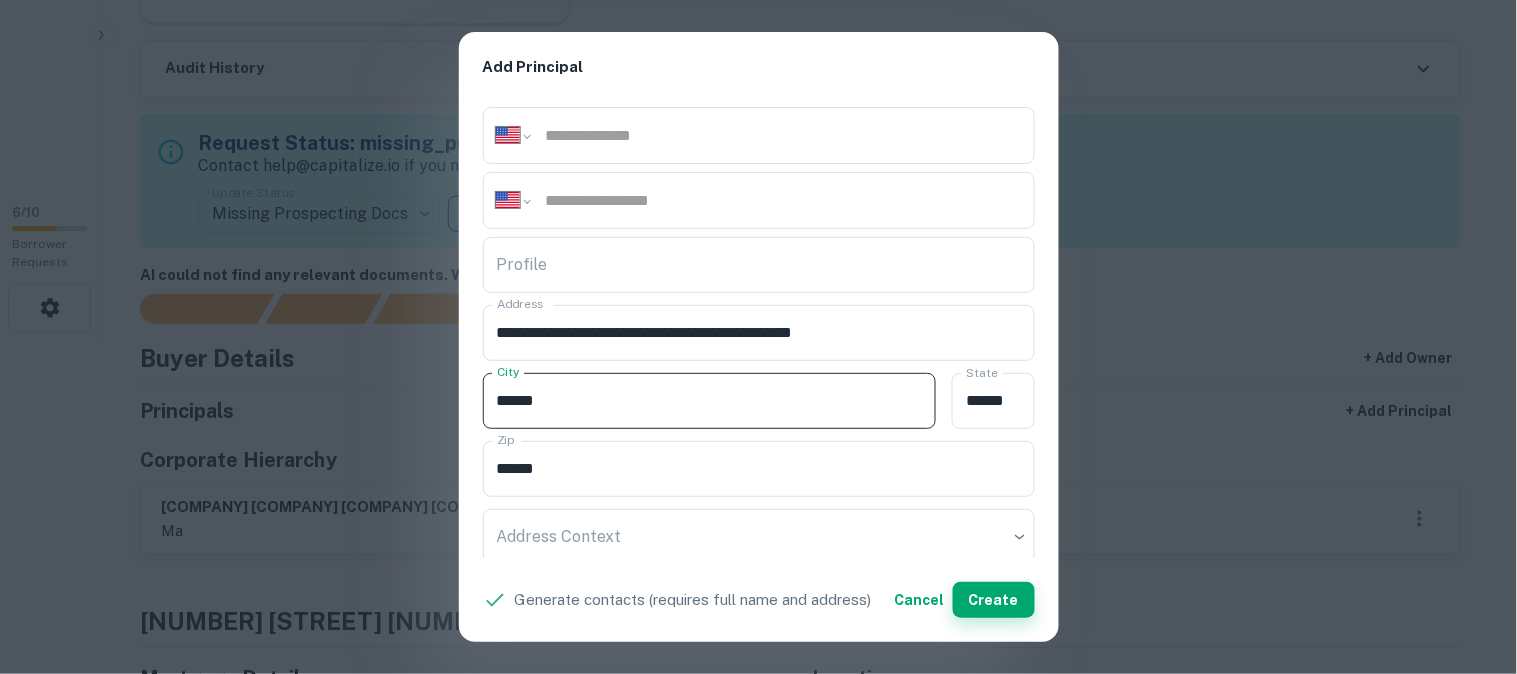 type on "******" 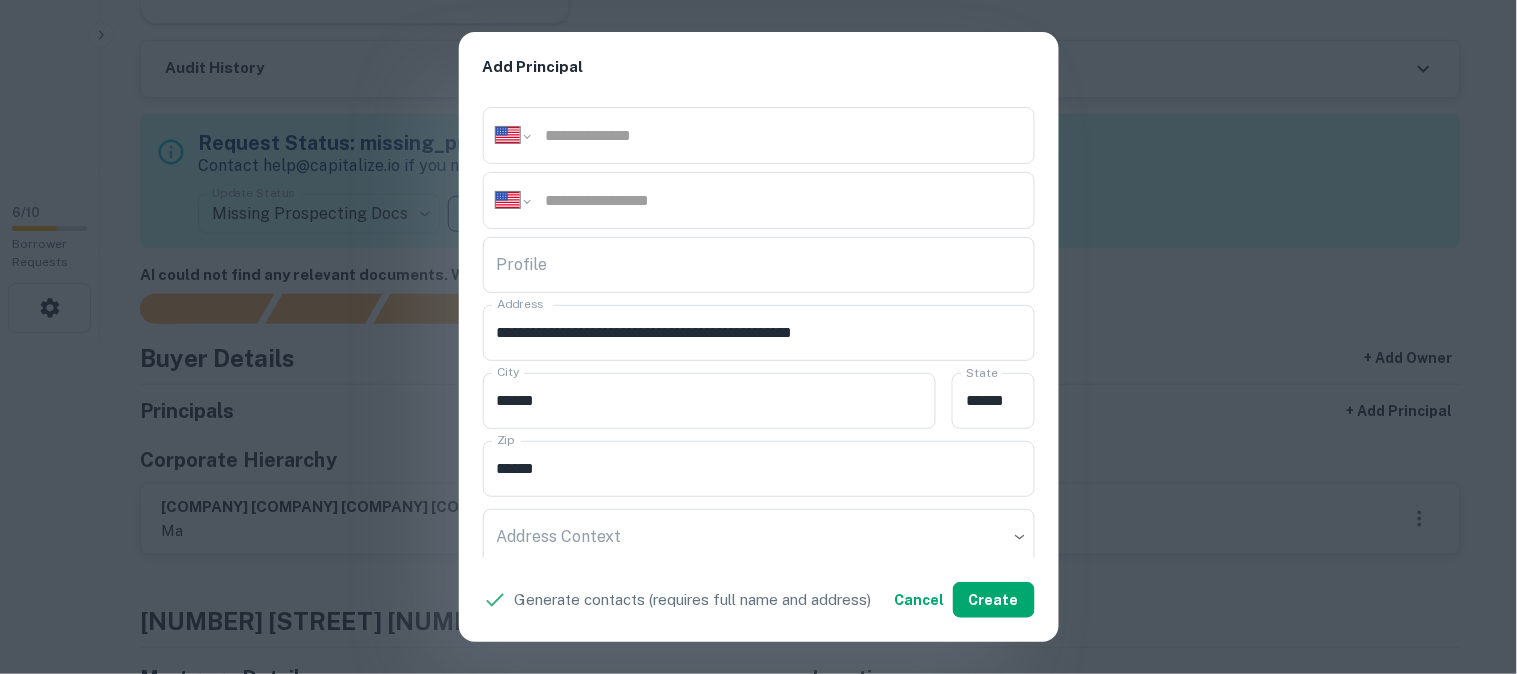 click on "**********" at bounding box center (758, 337) 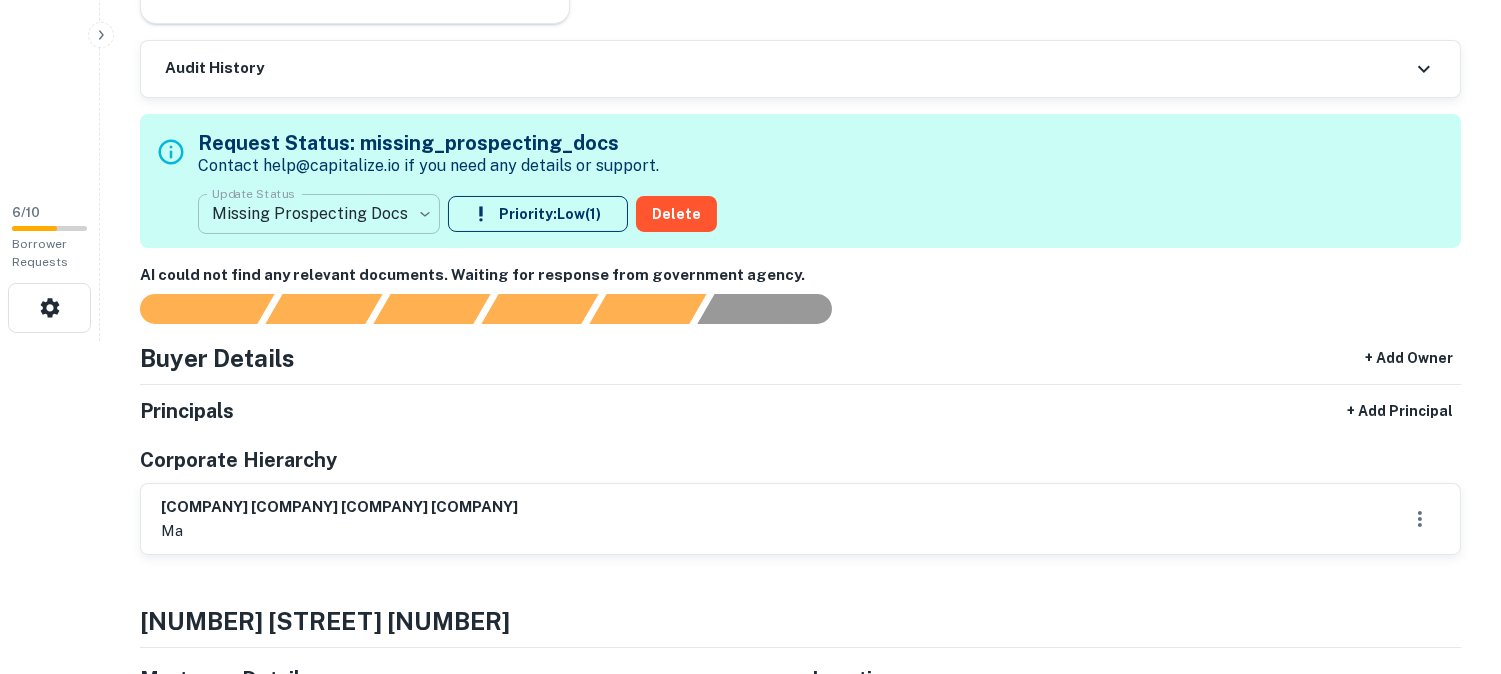 click on "**********" at bounding box center (750, 4) 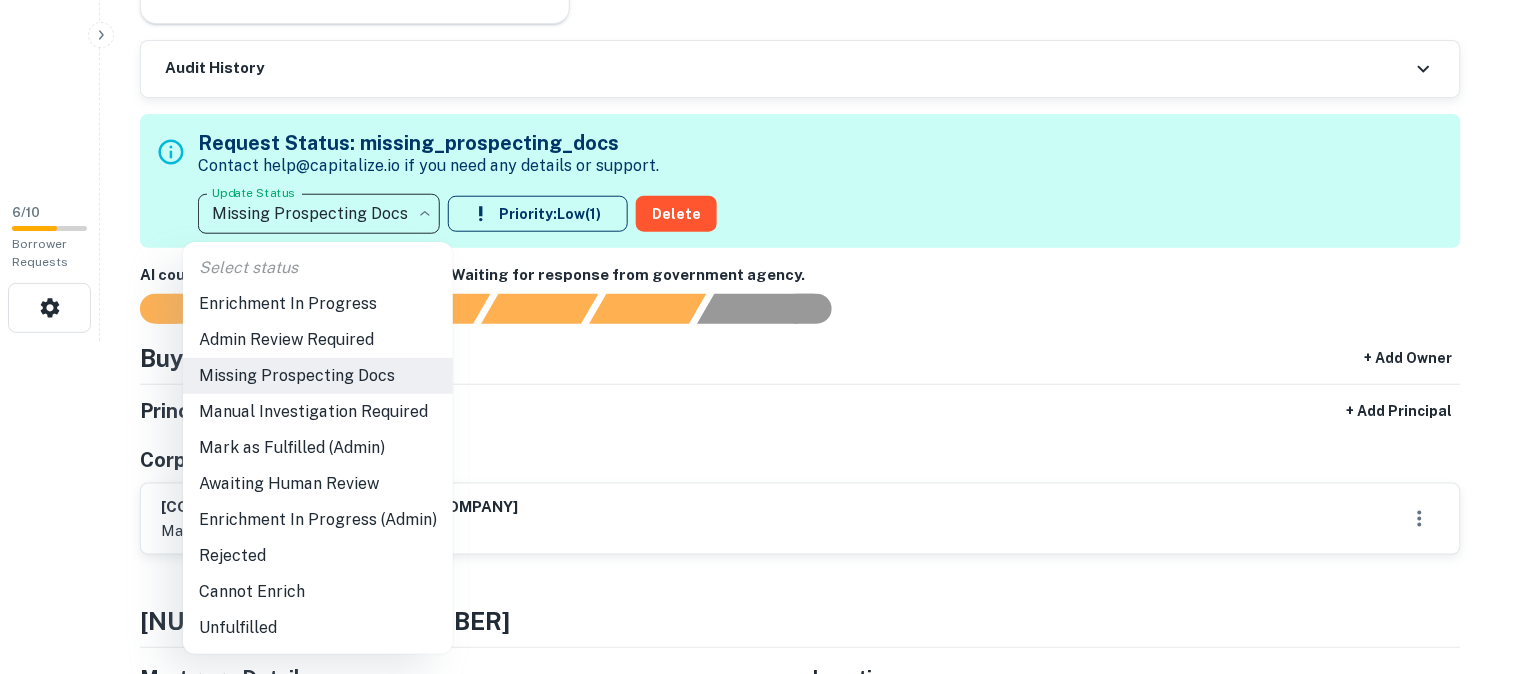 click at bounding box center [758, 337] 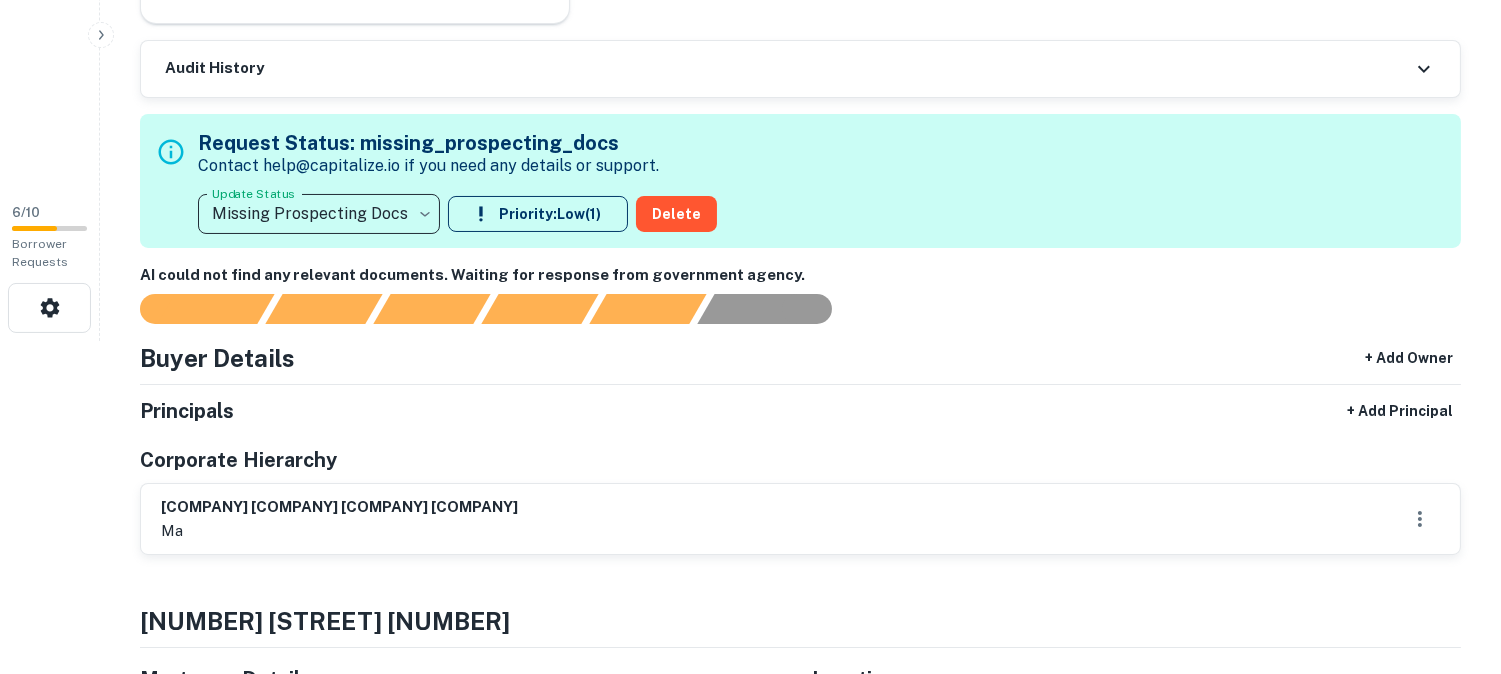 click on "**********" at bounding box center [750, 4] 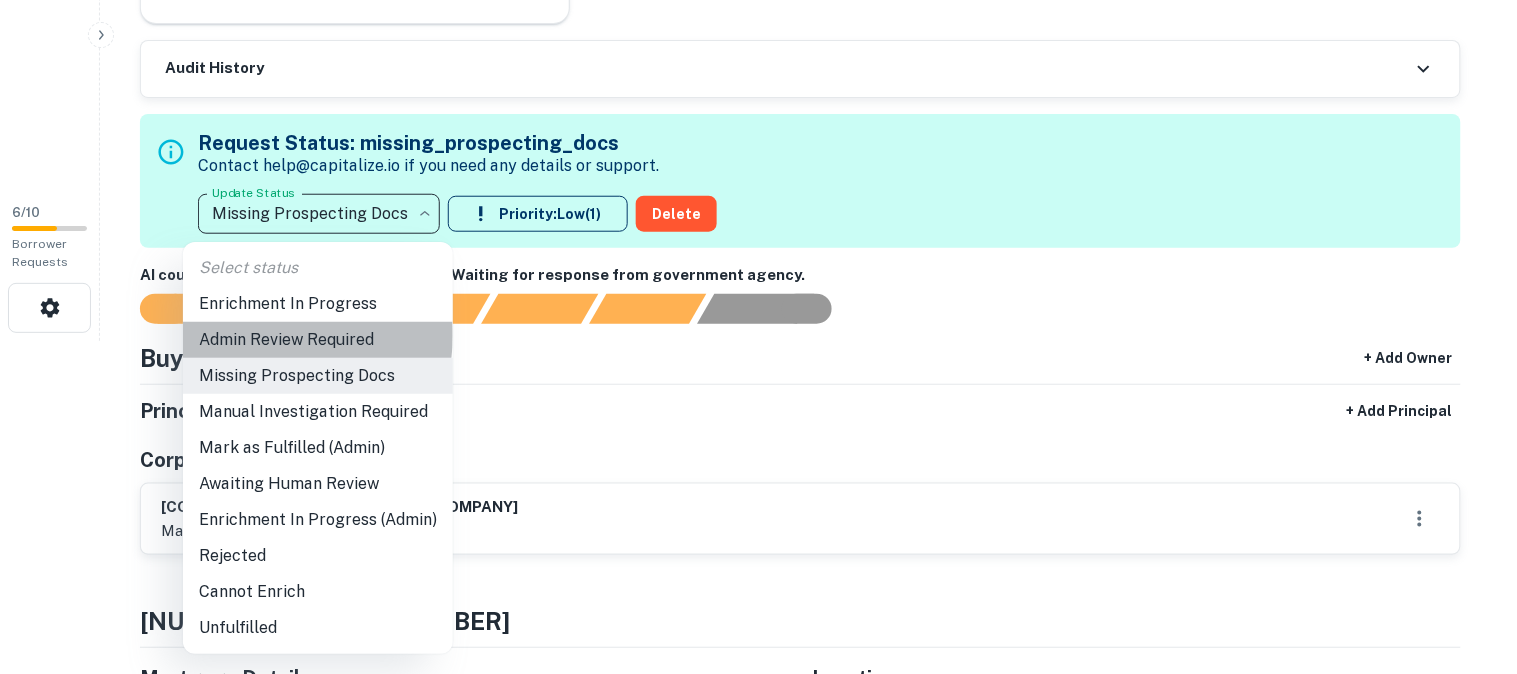 click on "Admin Review Required" at bounding box center [318, 340] 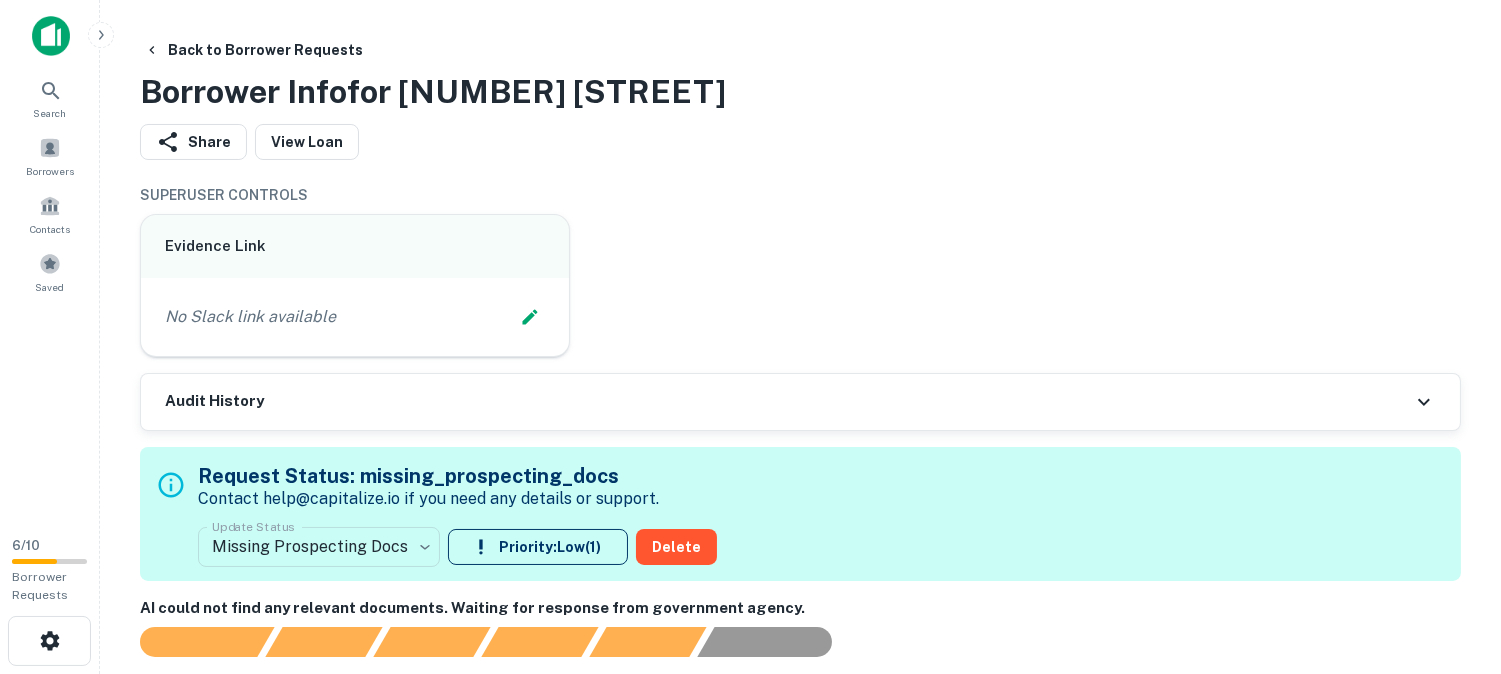scroll, scrollTop: 126, scrollLeft: 0, axis: vertical 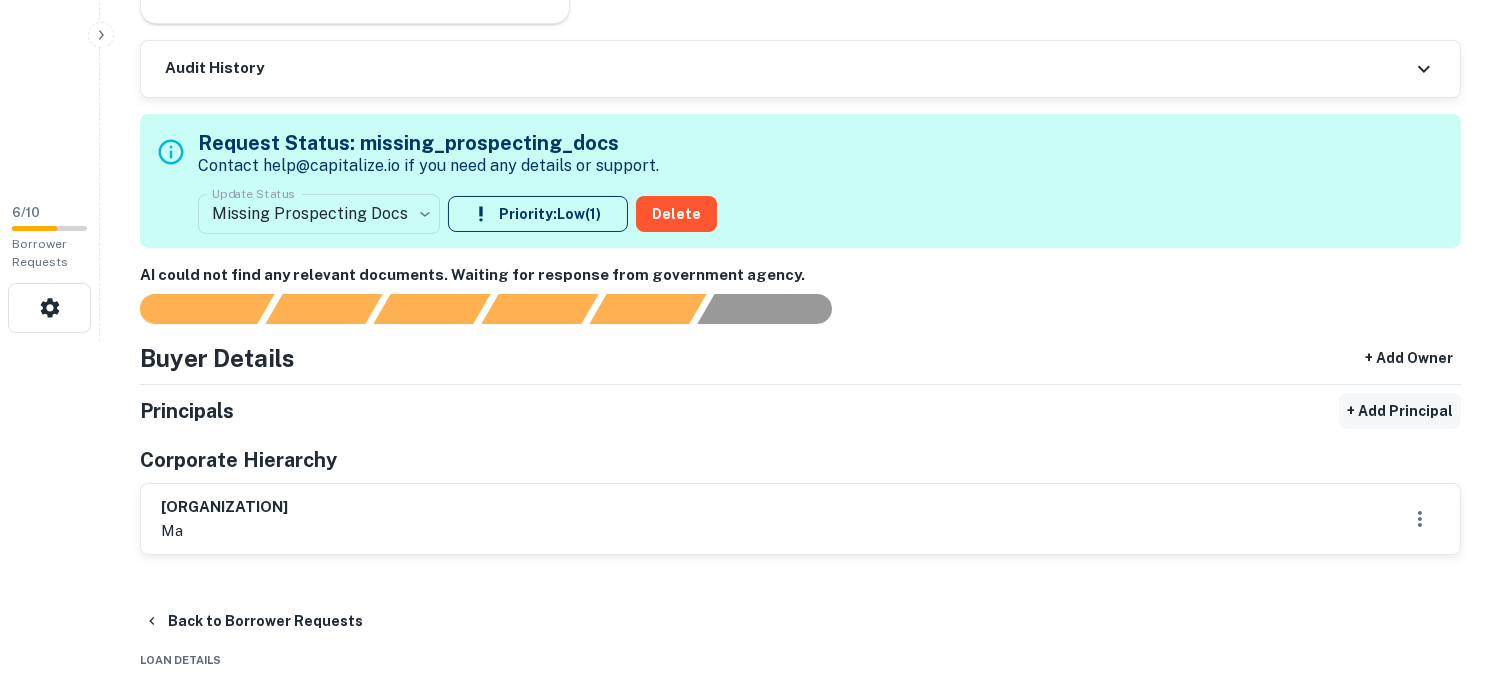 click on "+ Add Principal" at bounding box center (1400, 411) 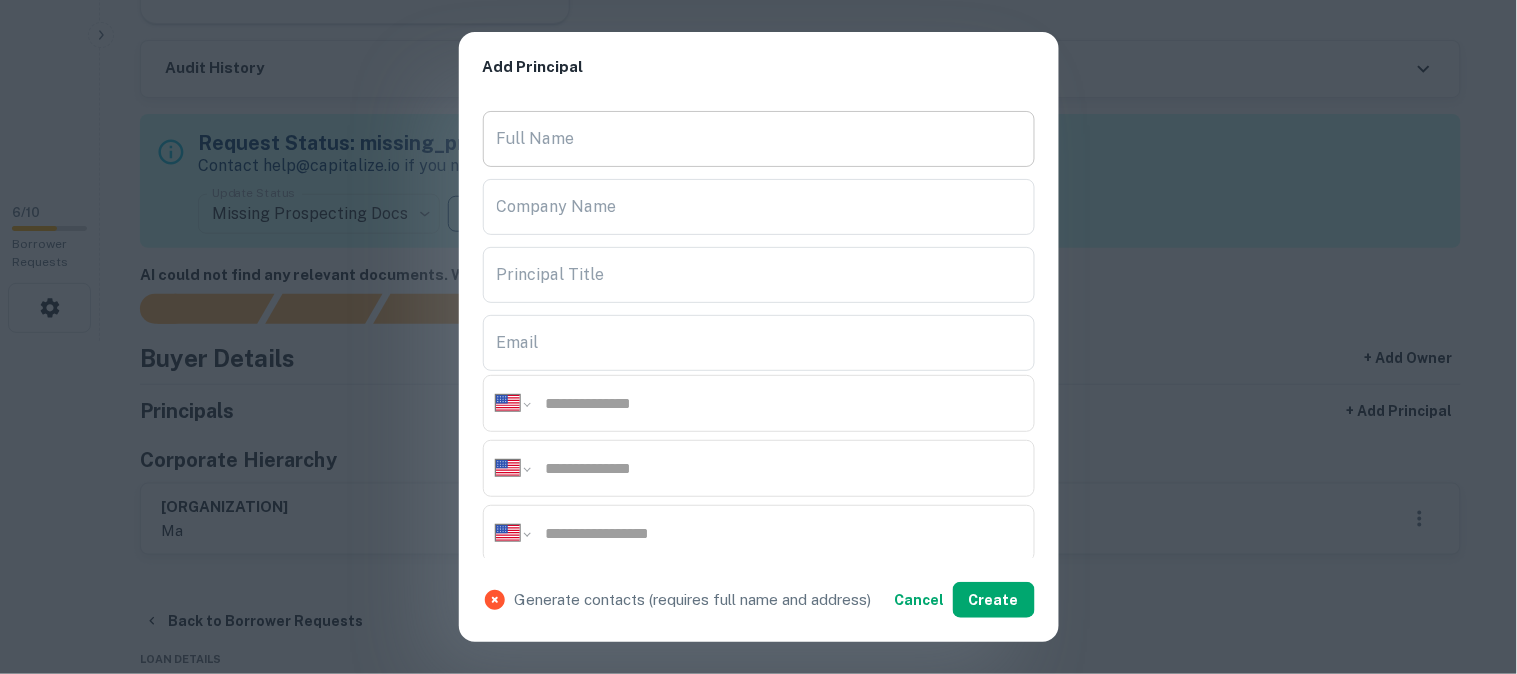 click on "Full Name Full Name" at bounding box center (759, 139) 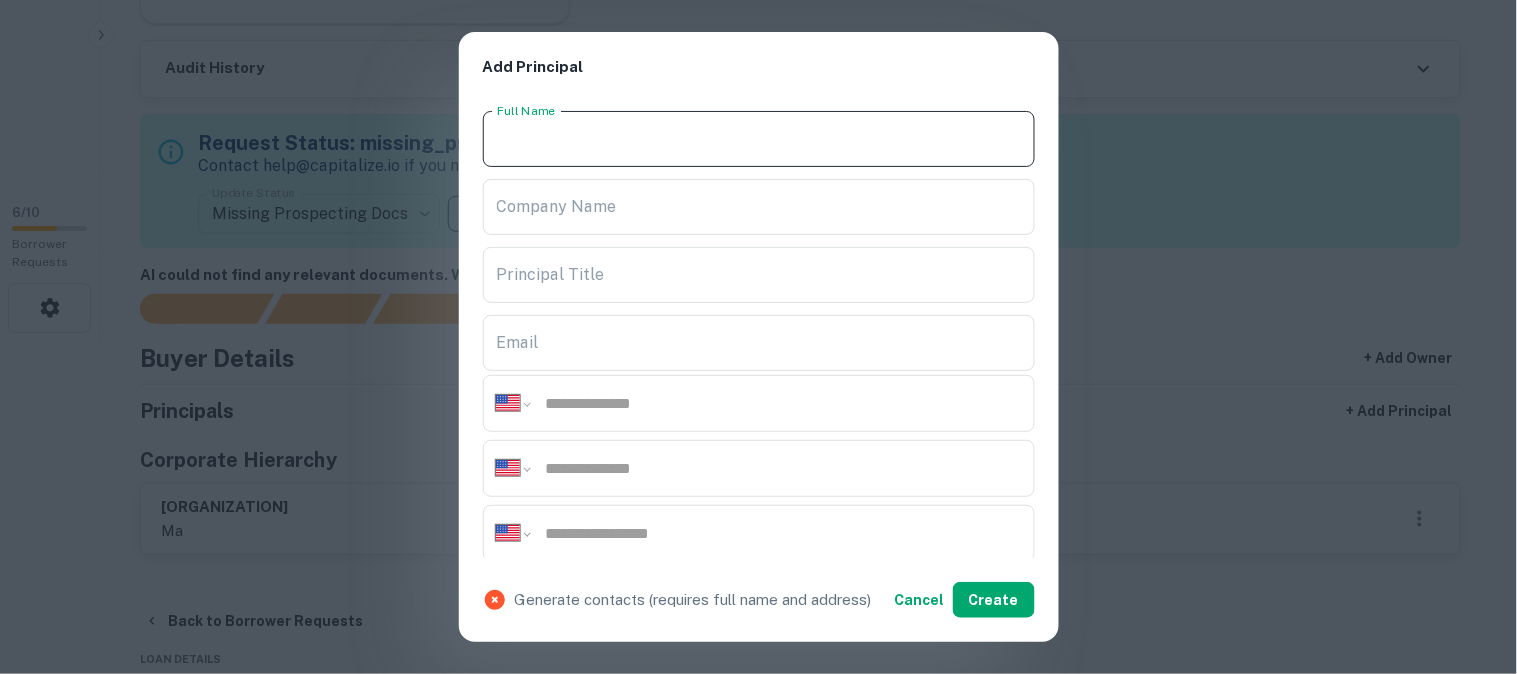 paste on "**********" 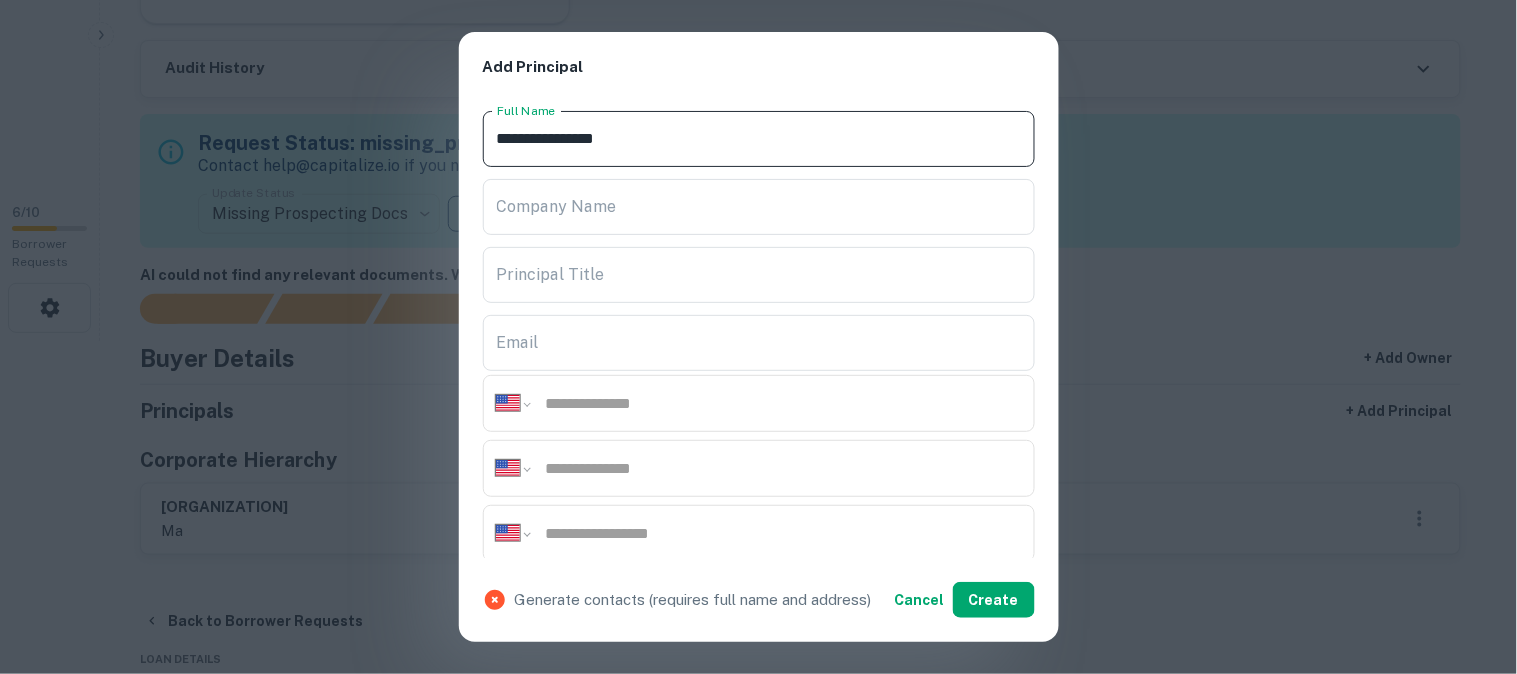 type on "**********" 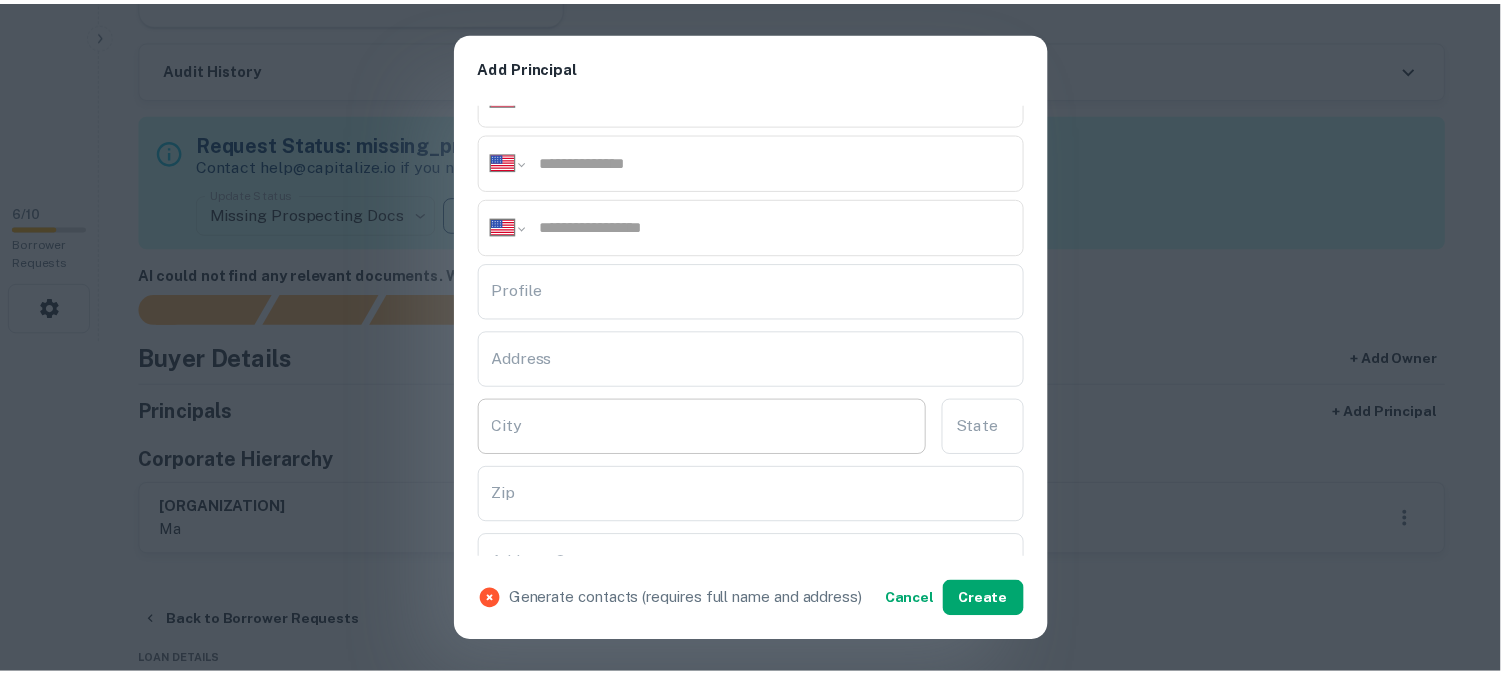 scroll, scrollTop: 333, scrollLeft: 0, axis: vertical 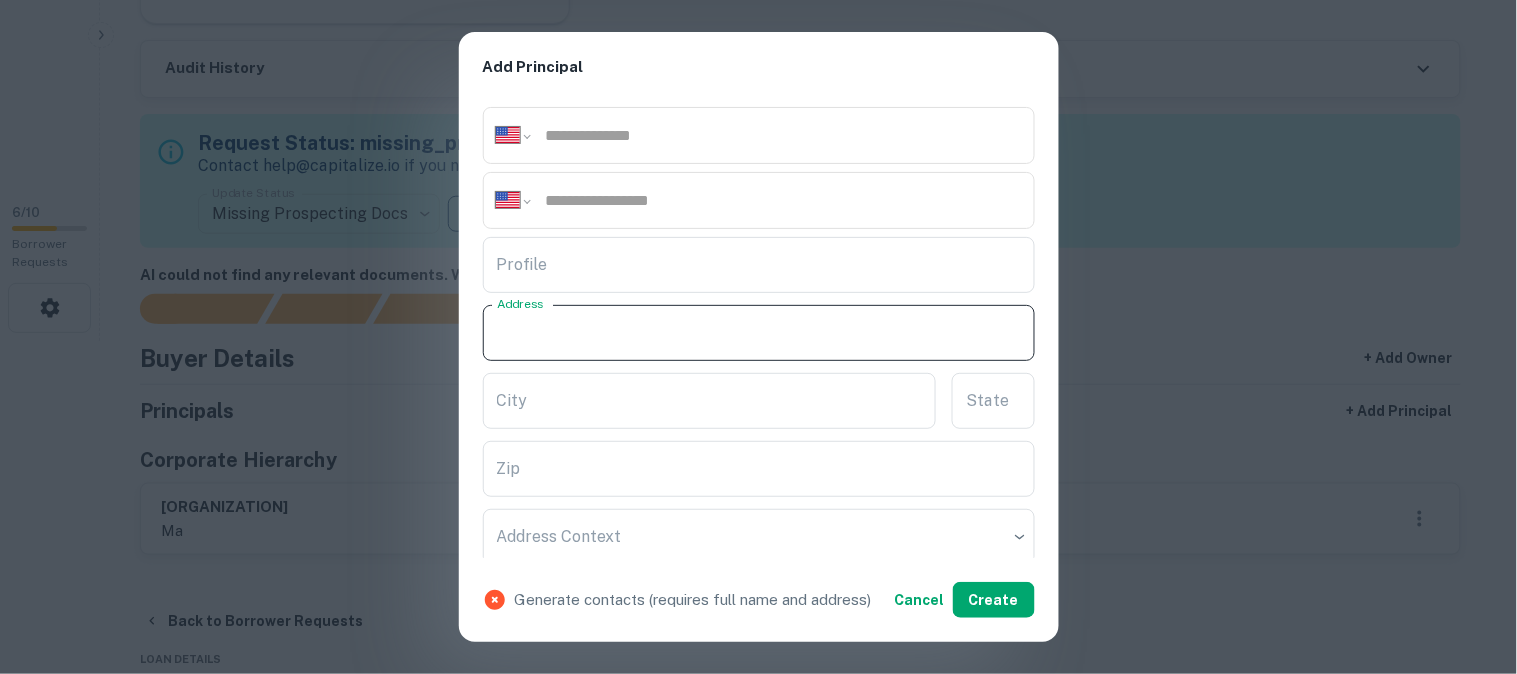 click on "Address" at bounding box center [759, 333] 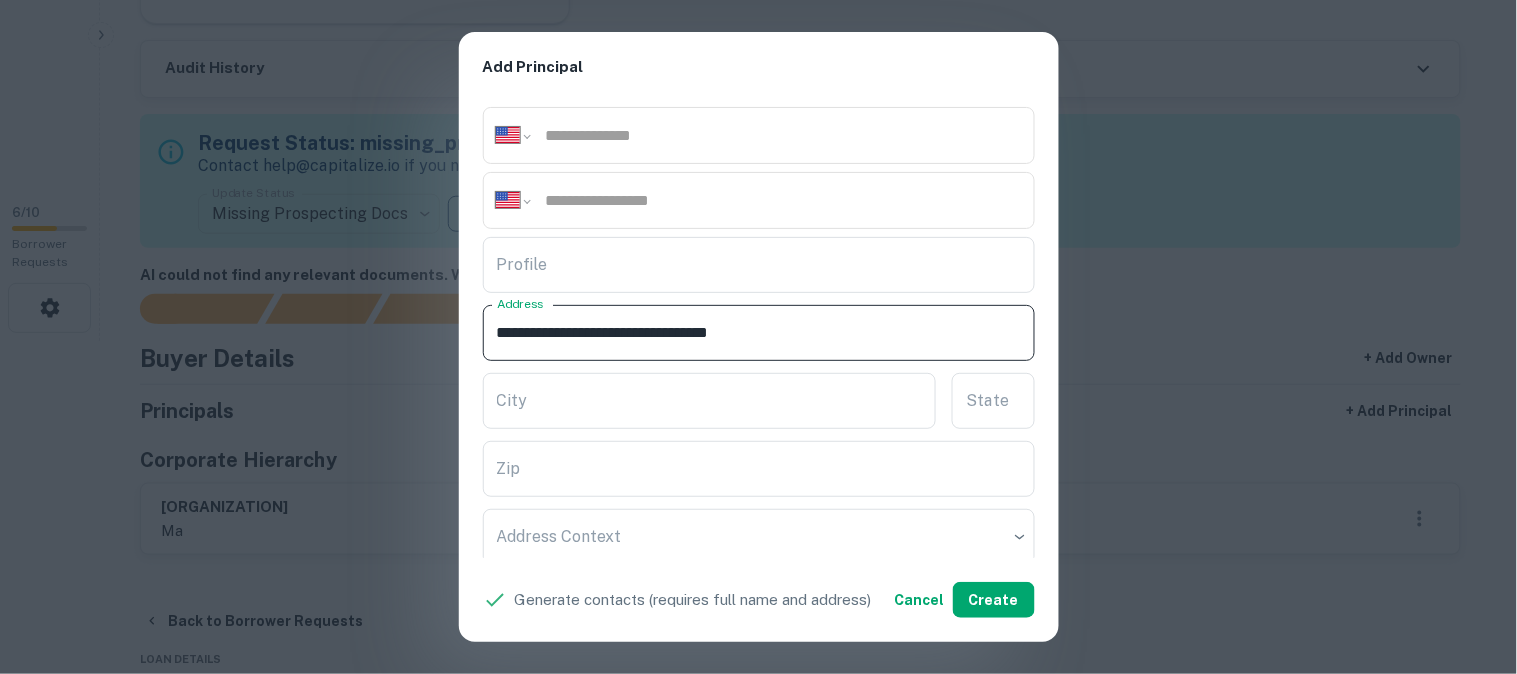 drag, startPoint x: 642, startPoint y: 326, endPoint x: 734, endPoint y: 344, distance: 93.74433 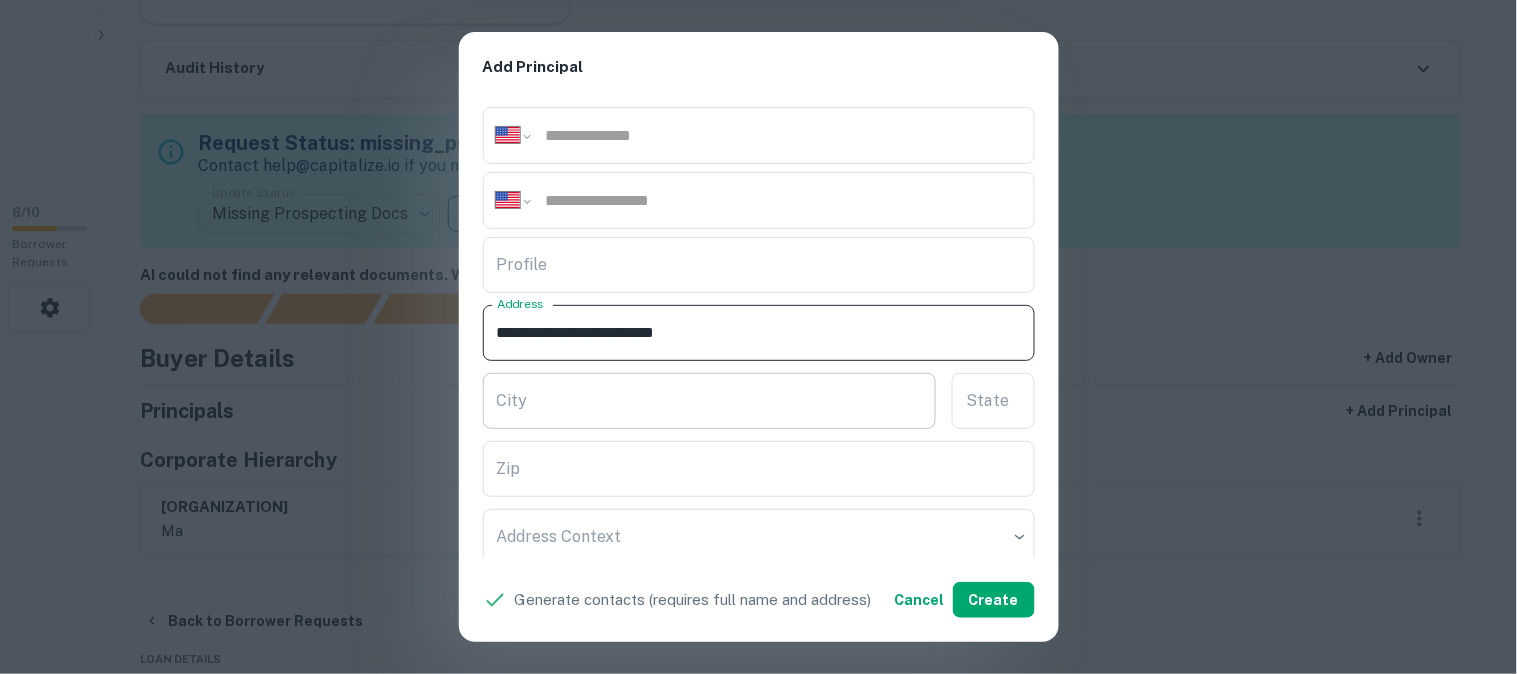 type on "**********" 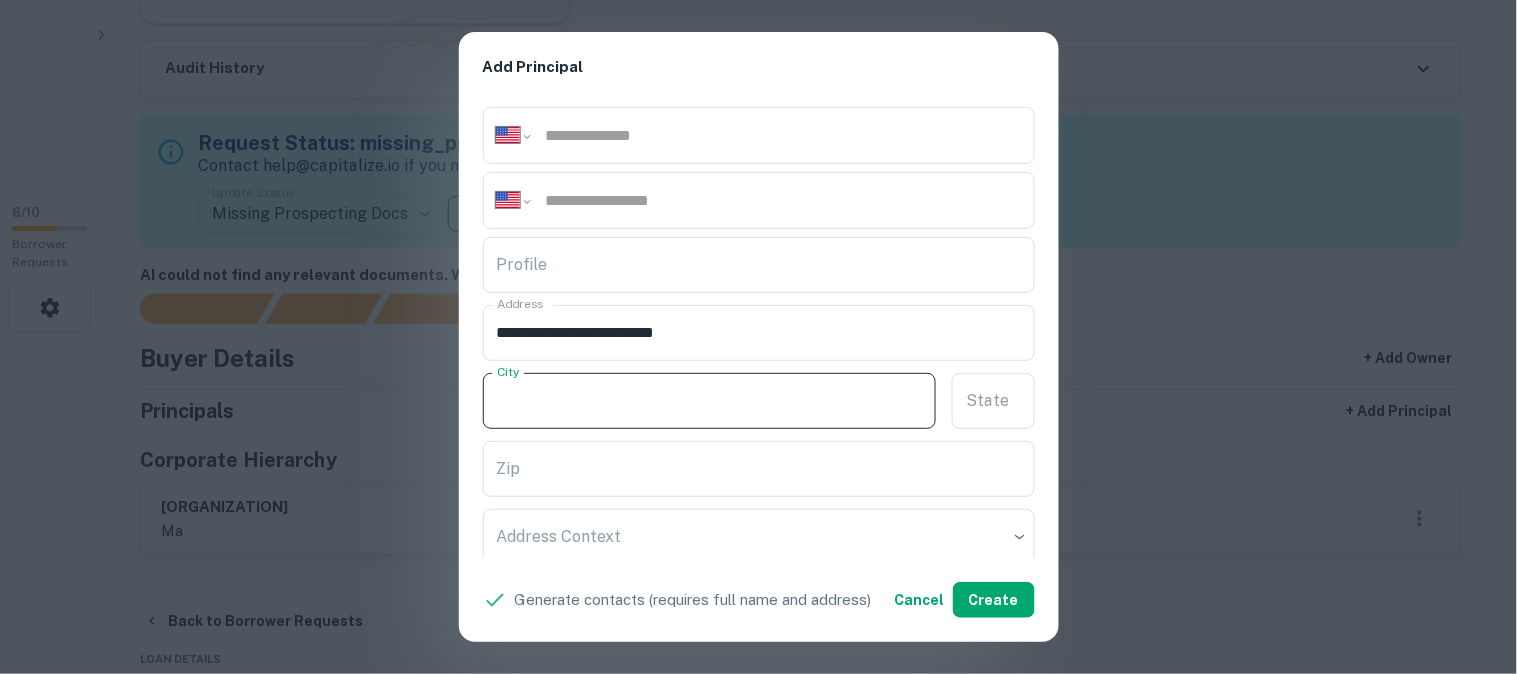 paste on "*********" 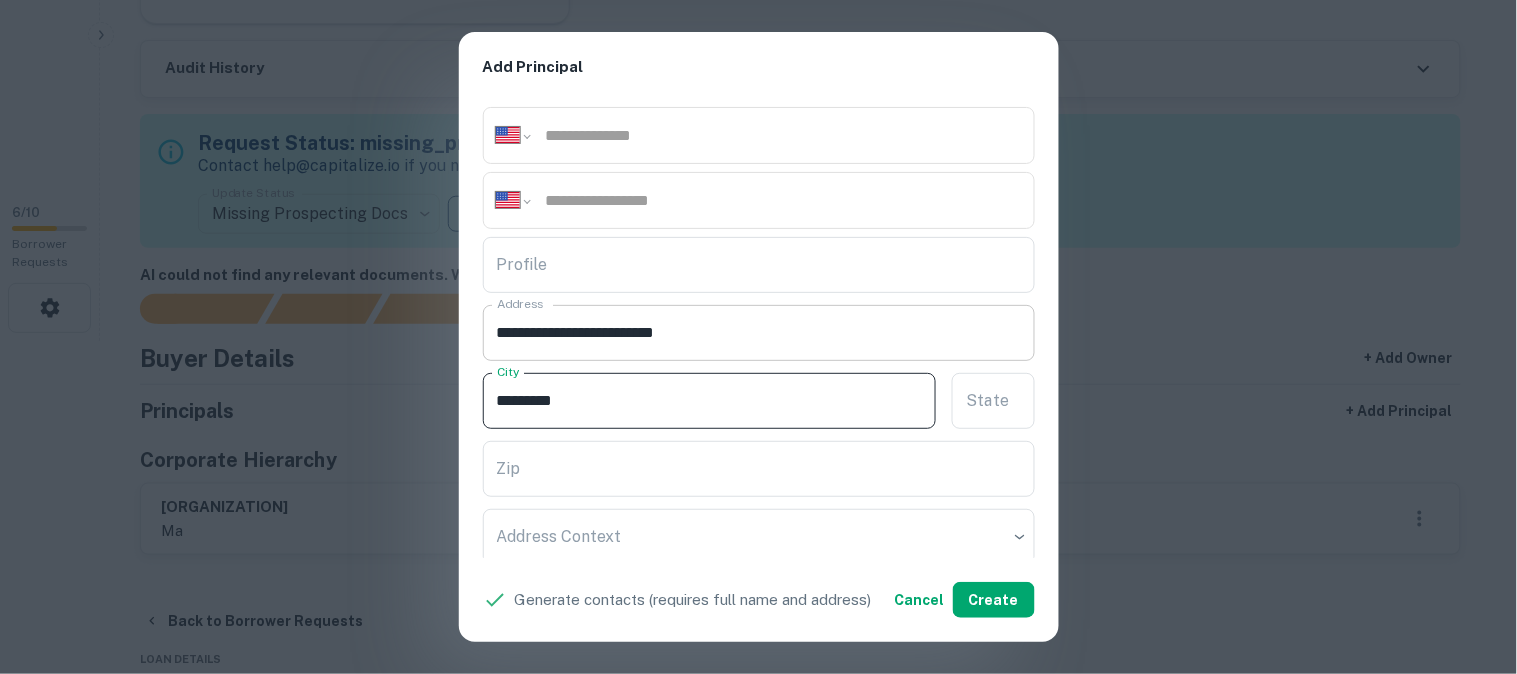 type on "*********" 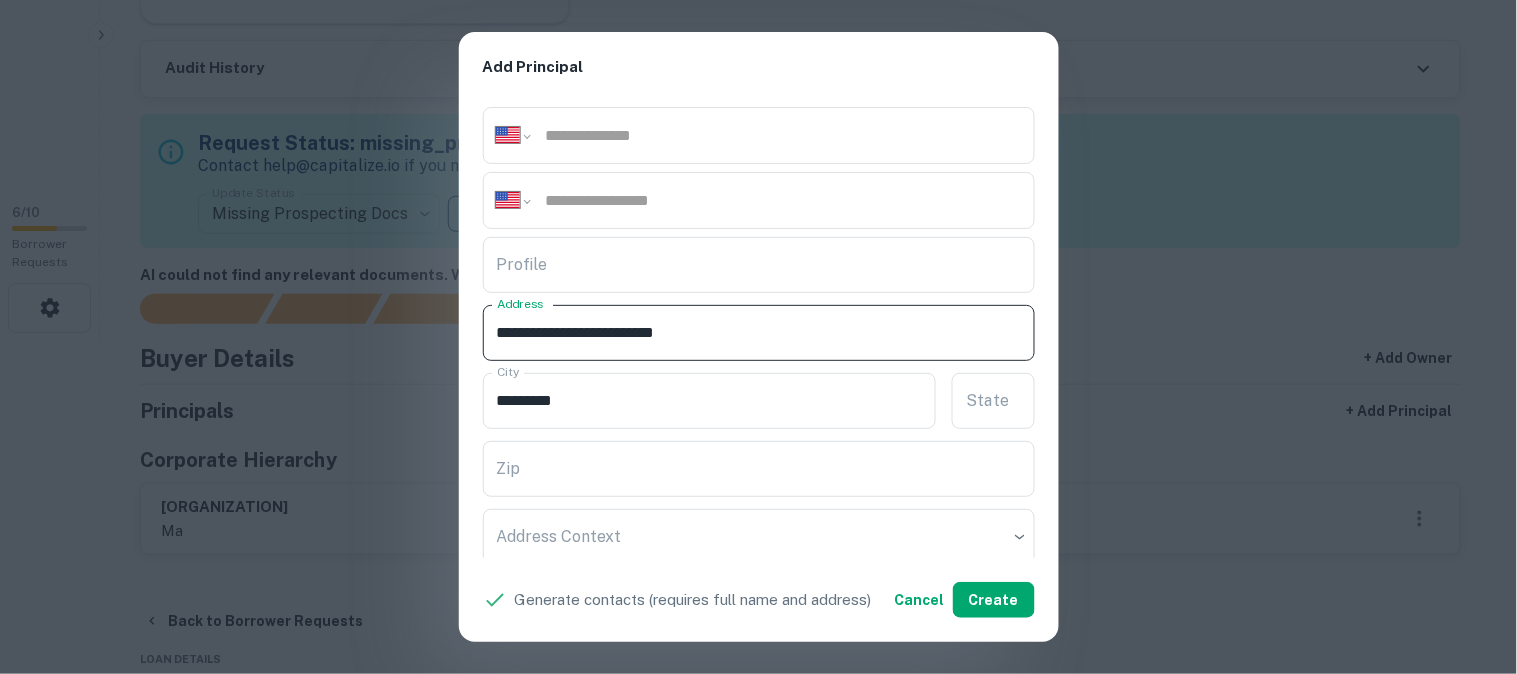 drag, startPoint x: 680, startPoint y: 337, endPoint x: 815, endPoint y: 352, distance: 135.83078 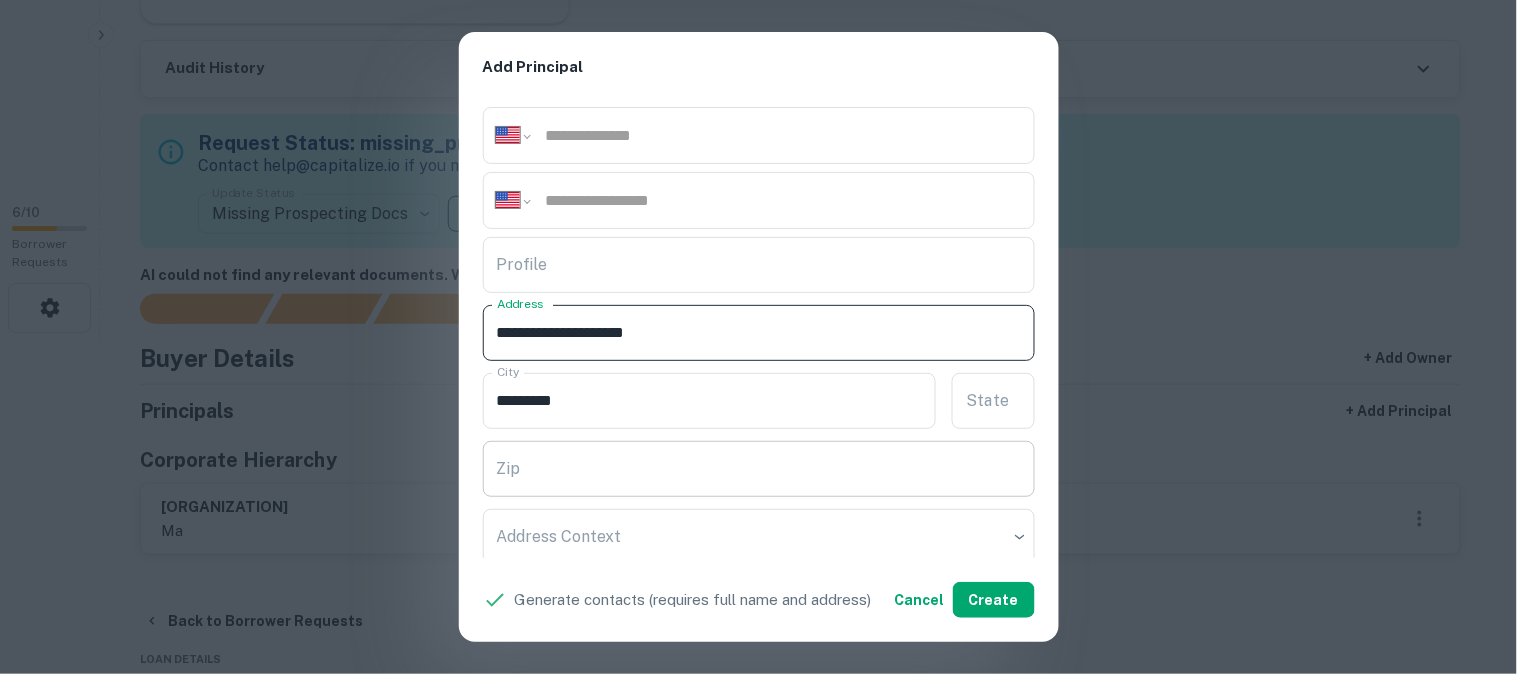 type on "**********" 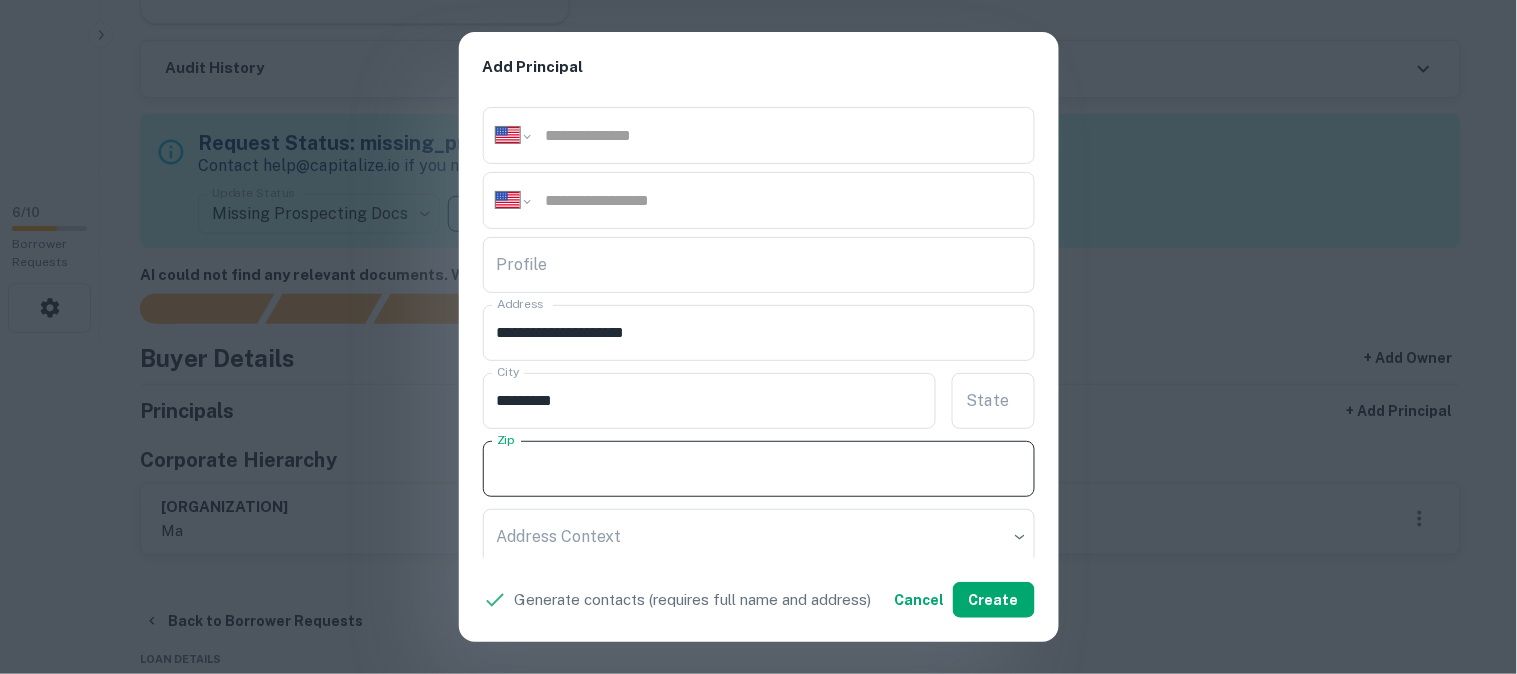click on "Zip" at bounding box center (759, 469) 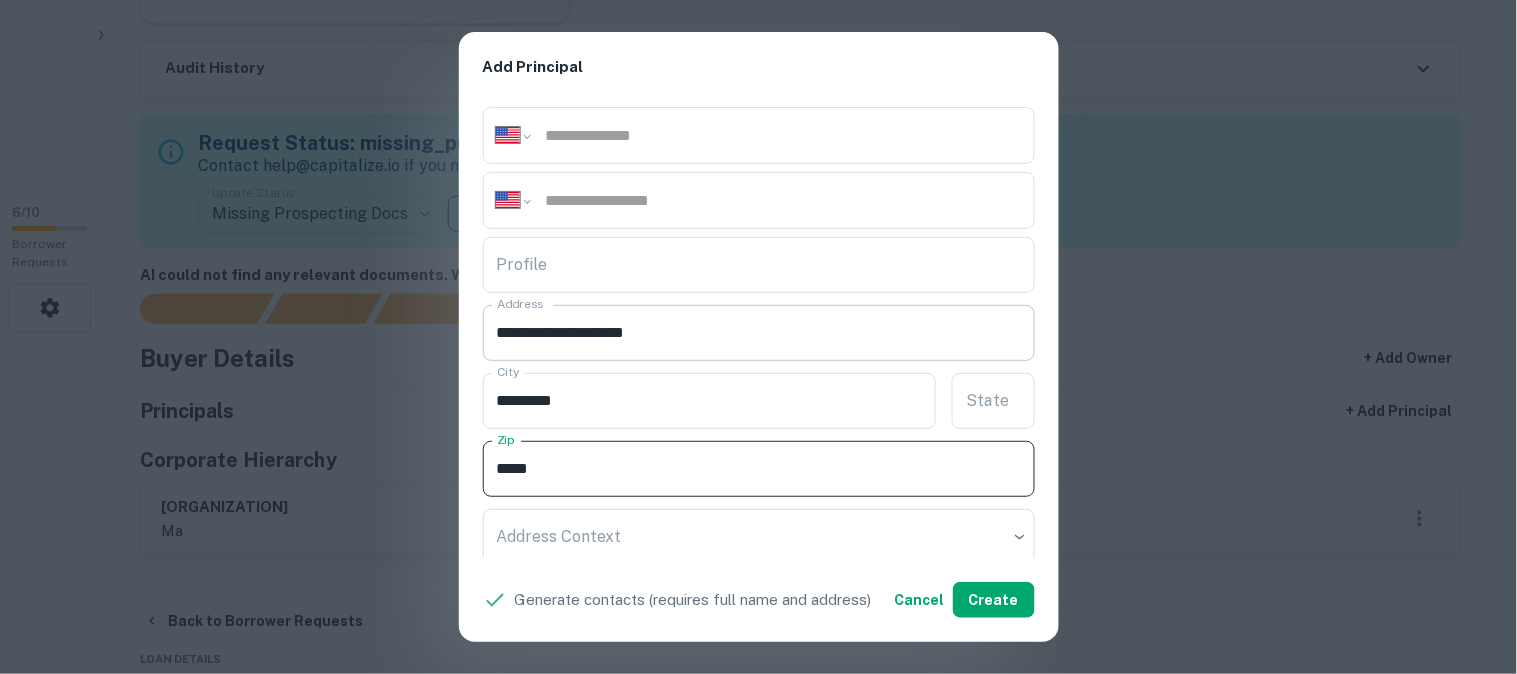 type on "*****" 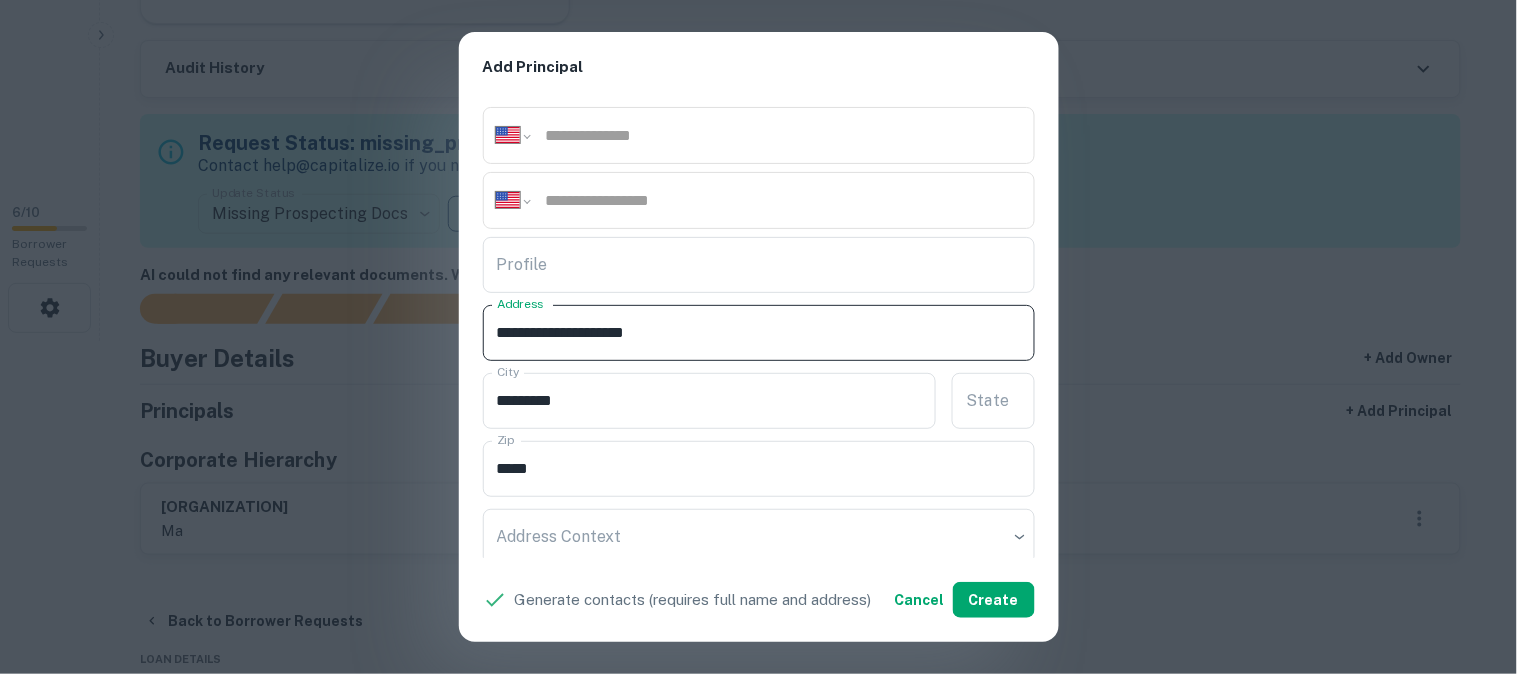 drag, startPoint x: 653, startPoint y: 337, endPoint x: 753, endPoint y: 352, distance: 101.118744 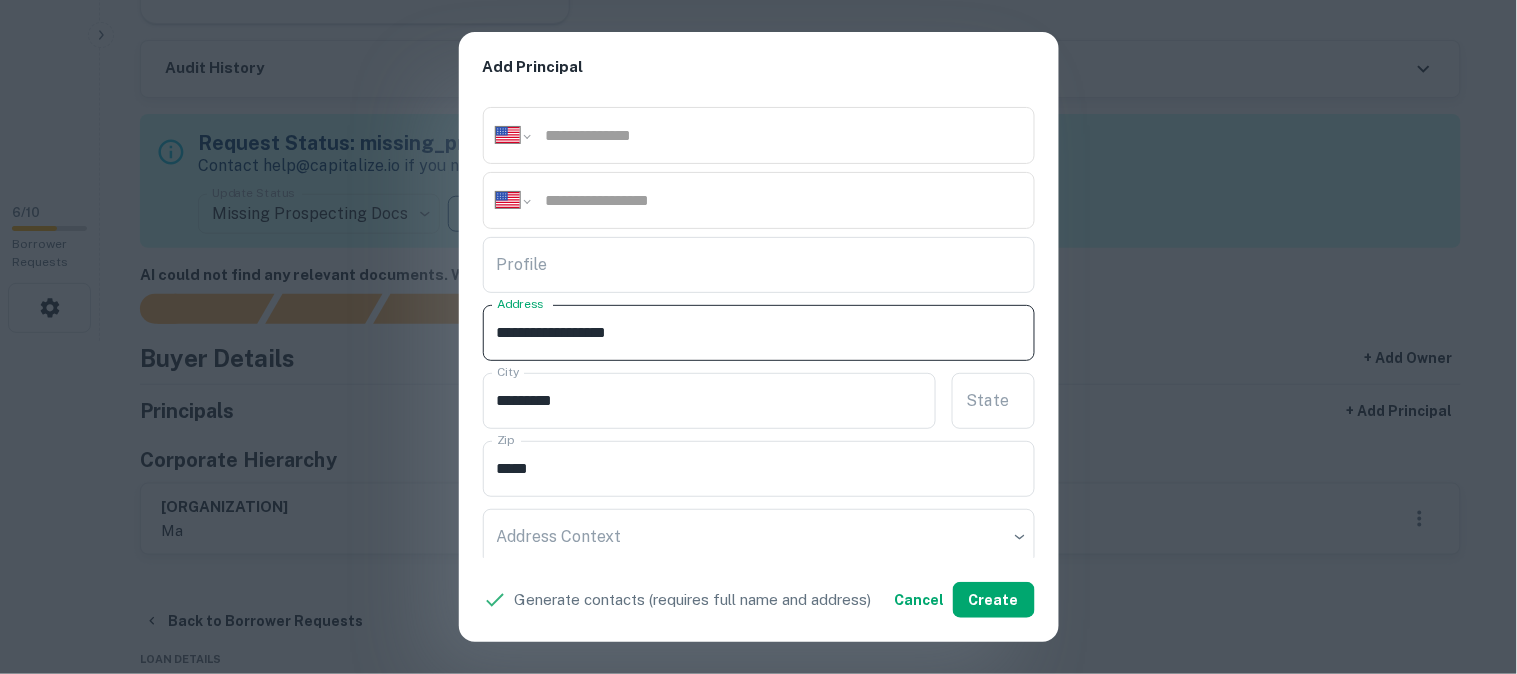 type on "**********" 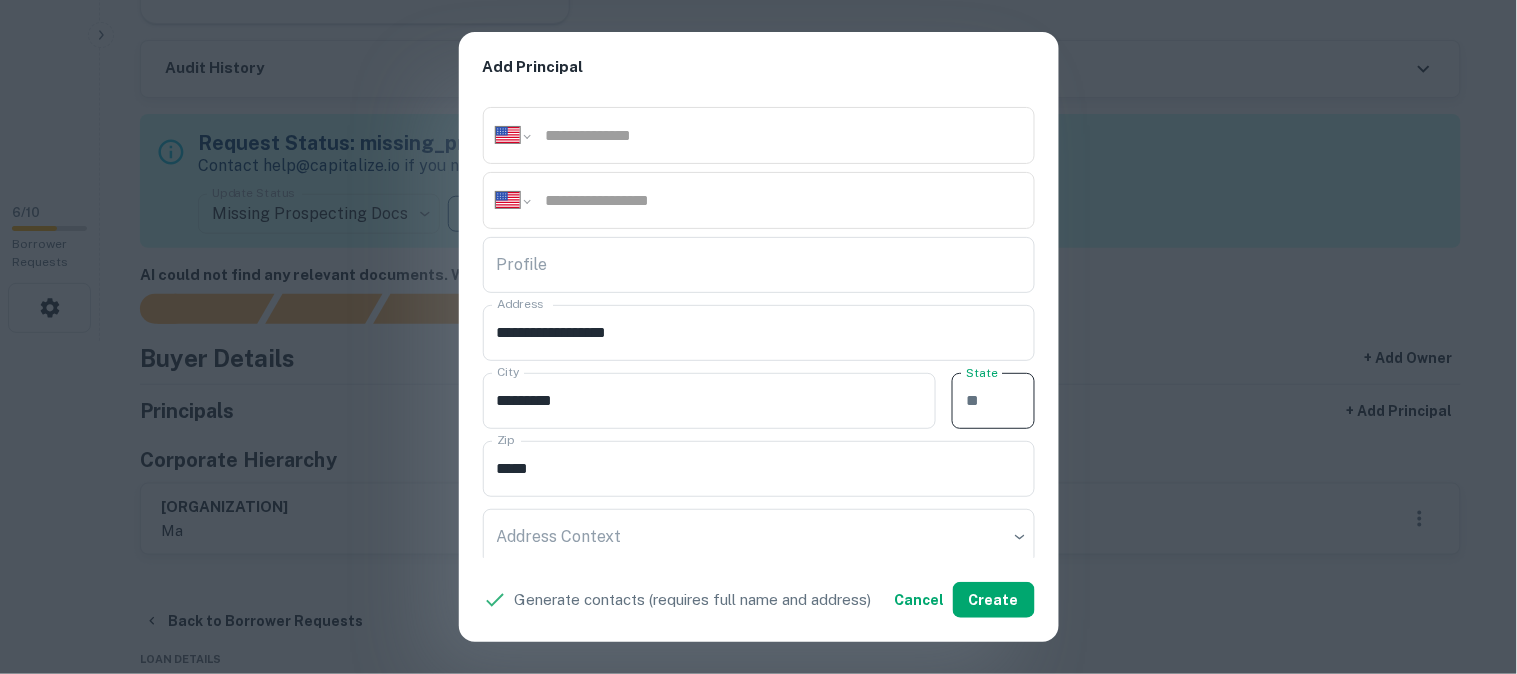 click on "State" at bounding box center (993, 401) 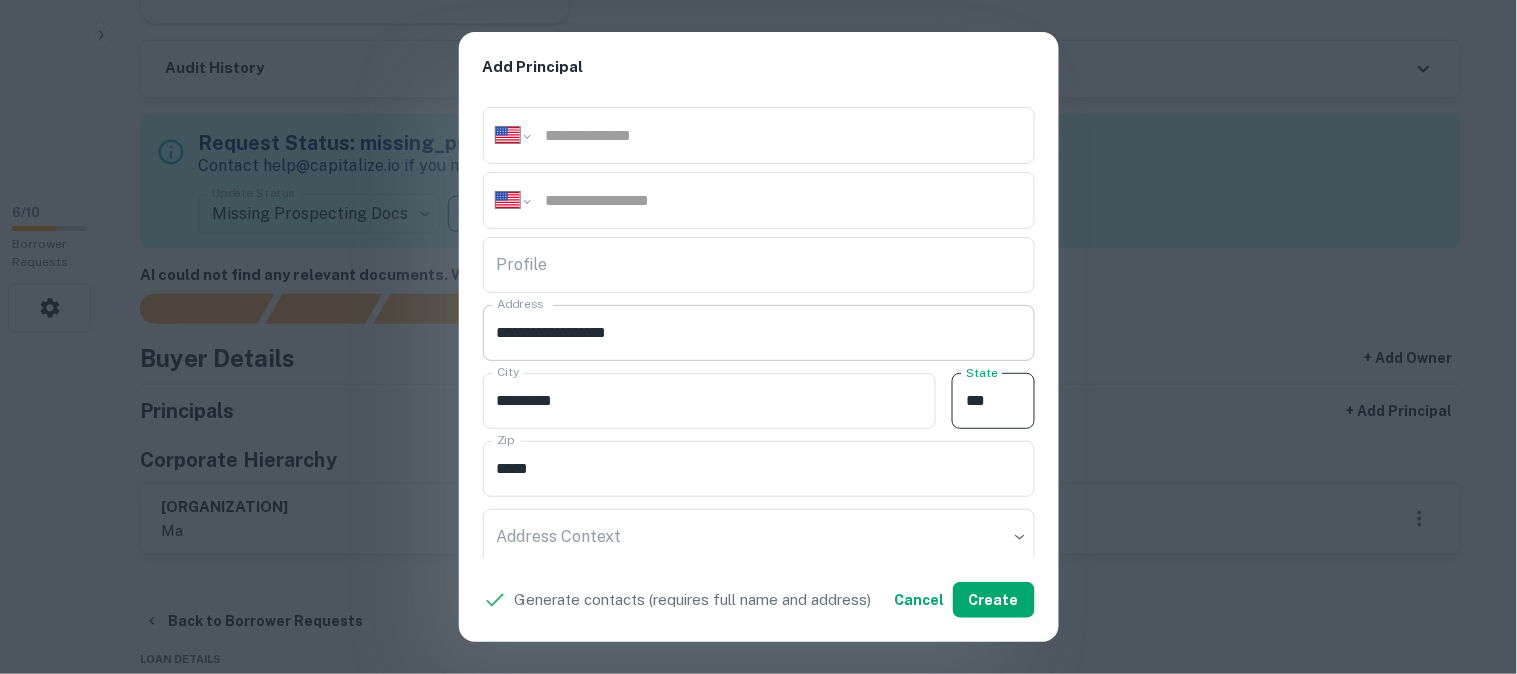 type on "**" 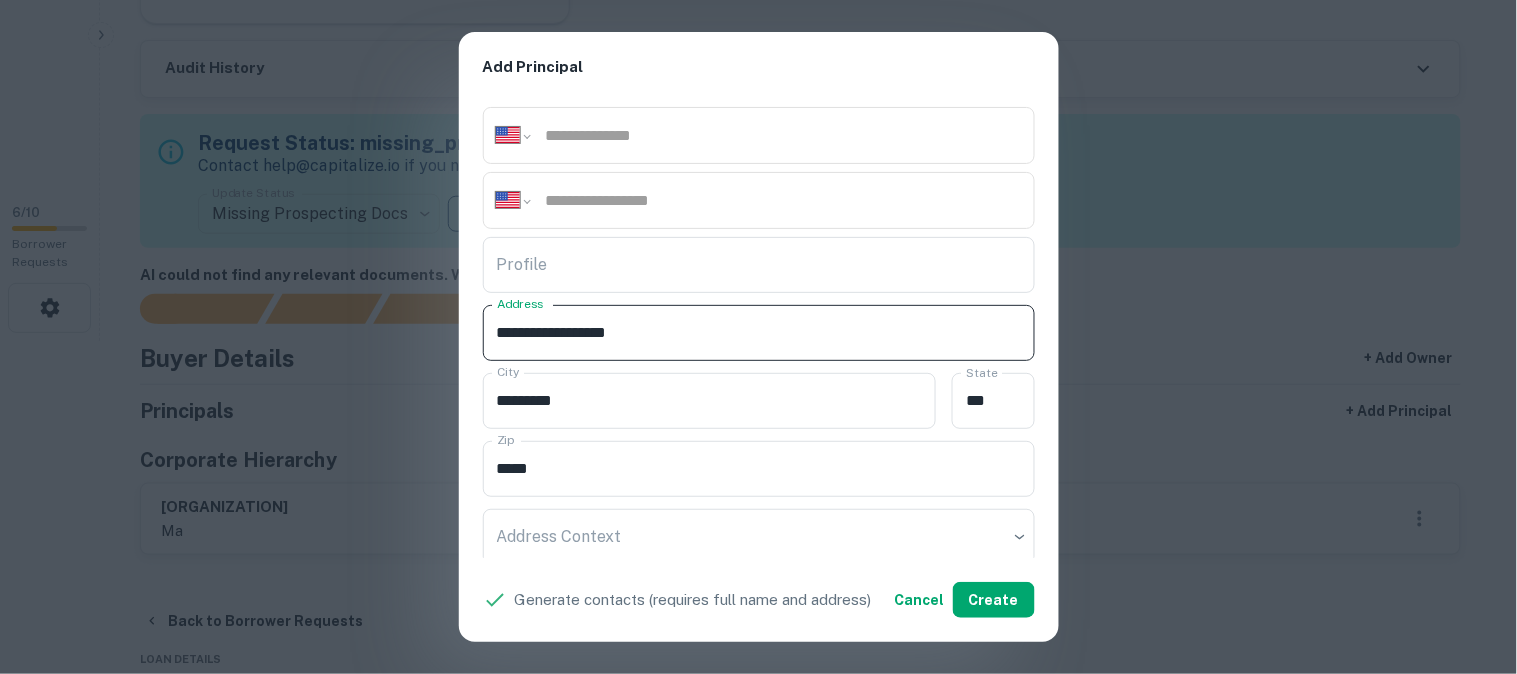 click on "**********" at bounding box center [759, 333] 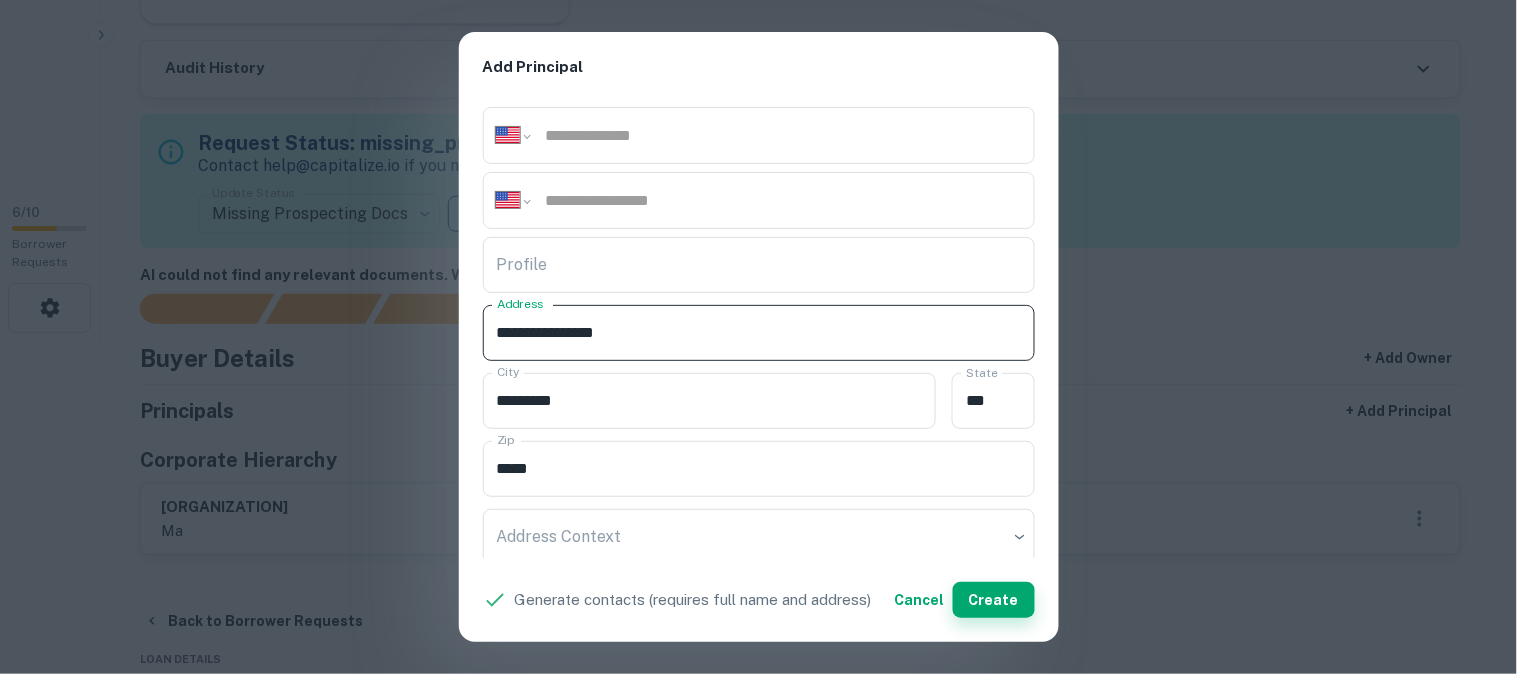 type on "**********" 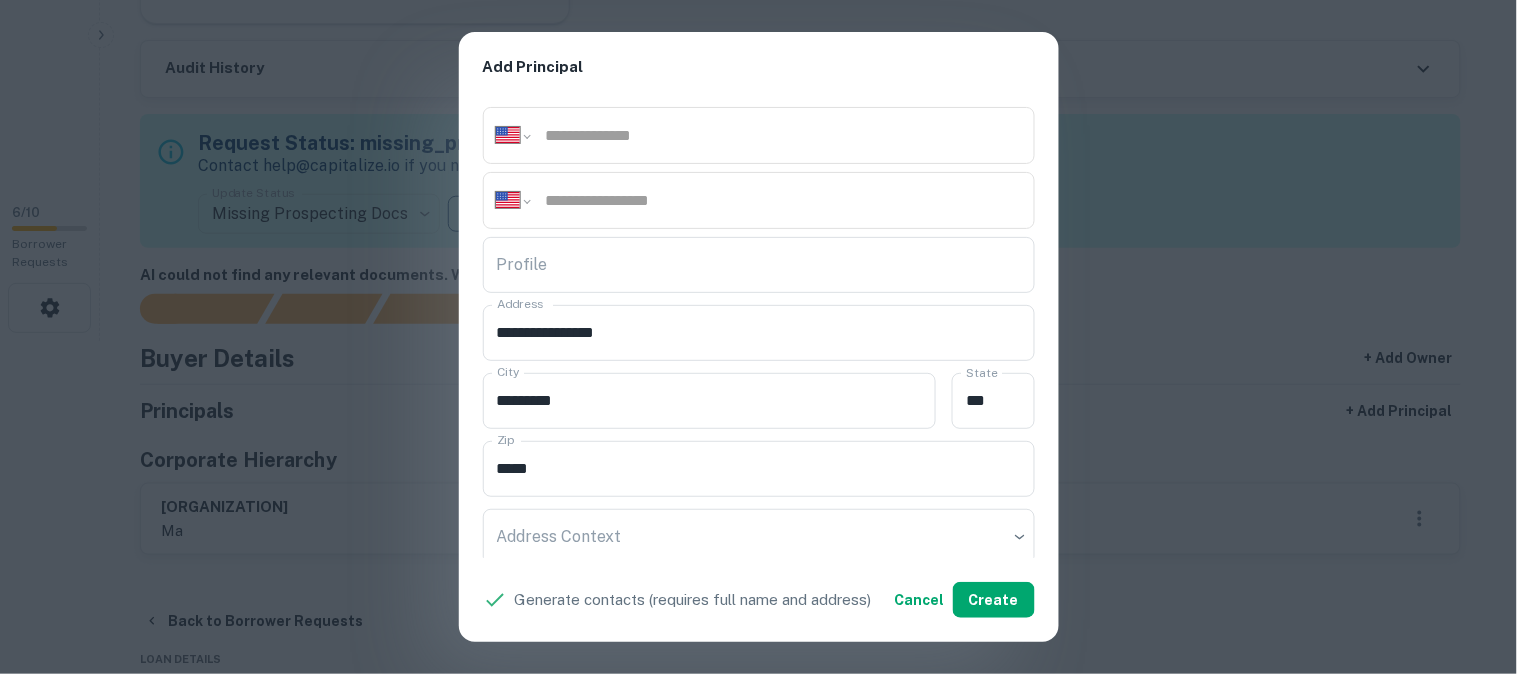click on "**********" at bounding box center (758, 337) 